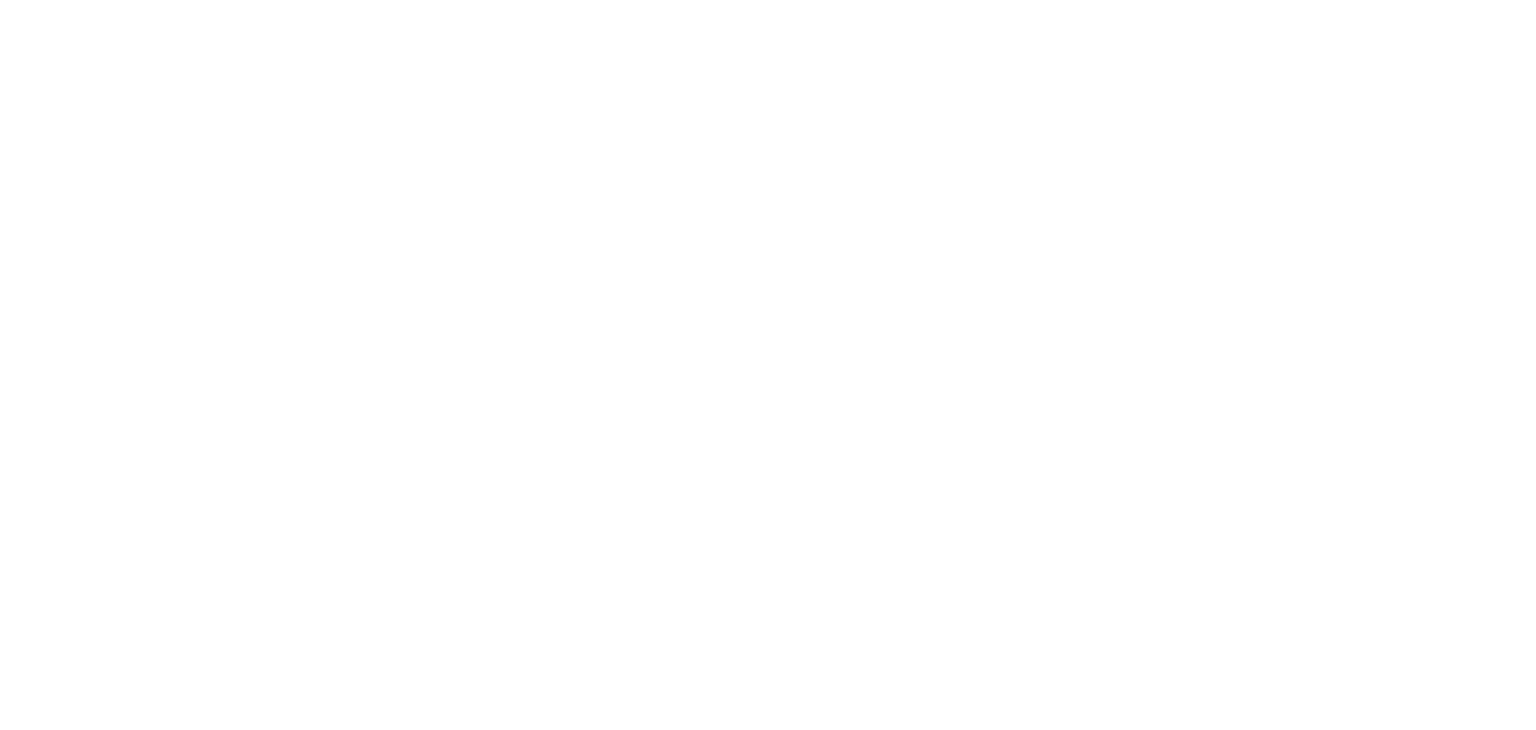 scroll, scrollTop: 0, scrollLeft: 0, axis: both 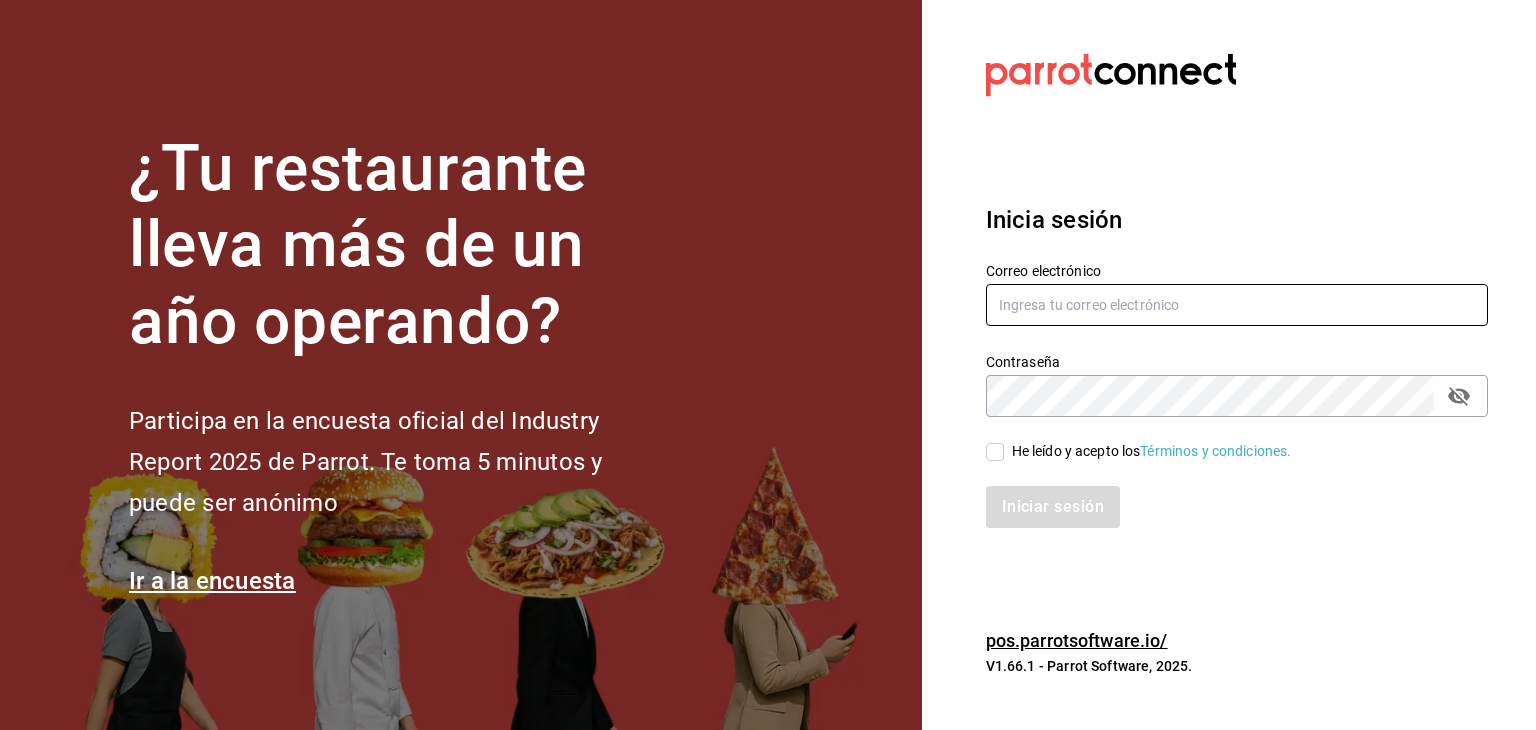 type on "mochomos.metepec@grupocosteno.com" 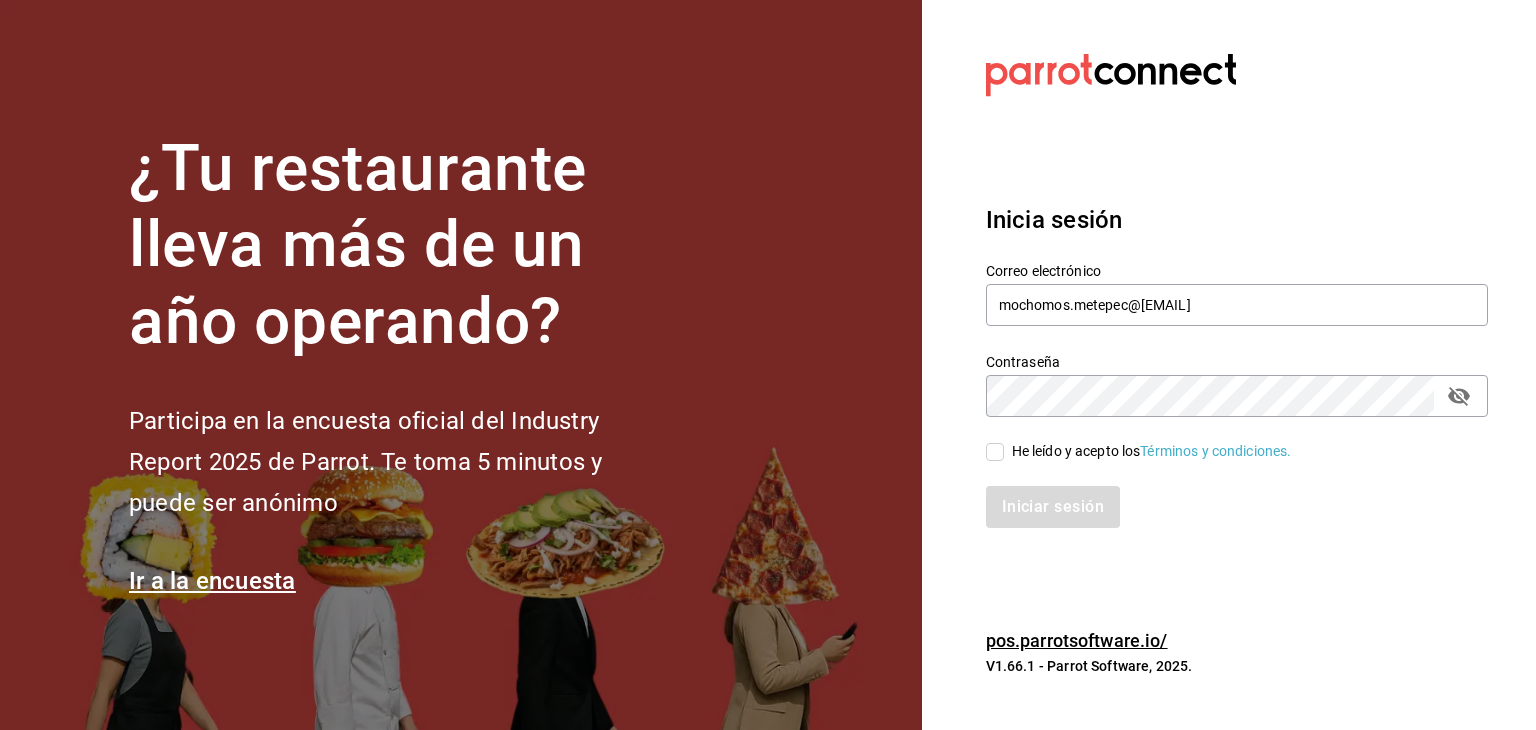 click on "He leído y acepto los  Términos y condiciones." at bounding box center (995, 452) 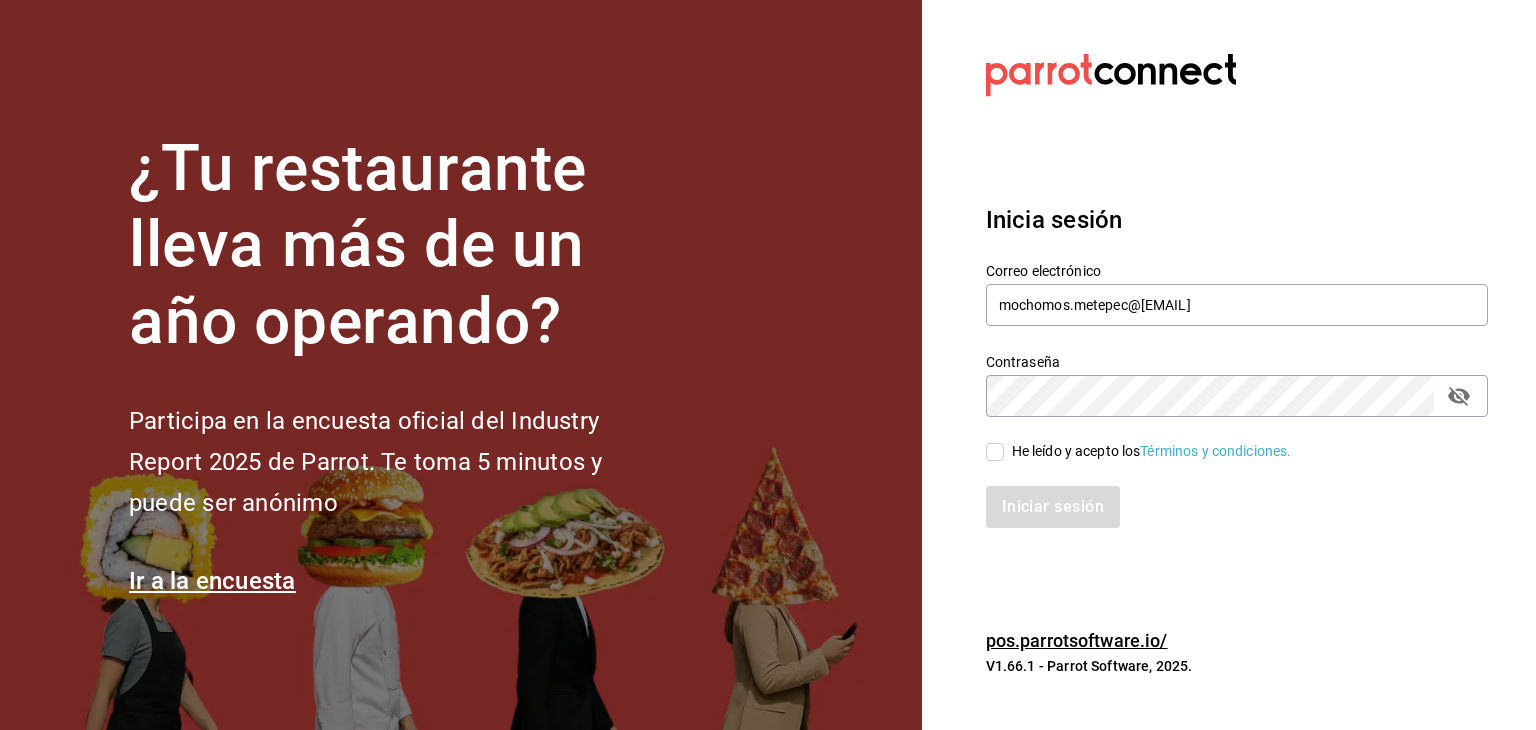 checkbox on "true" 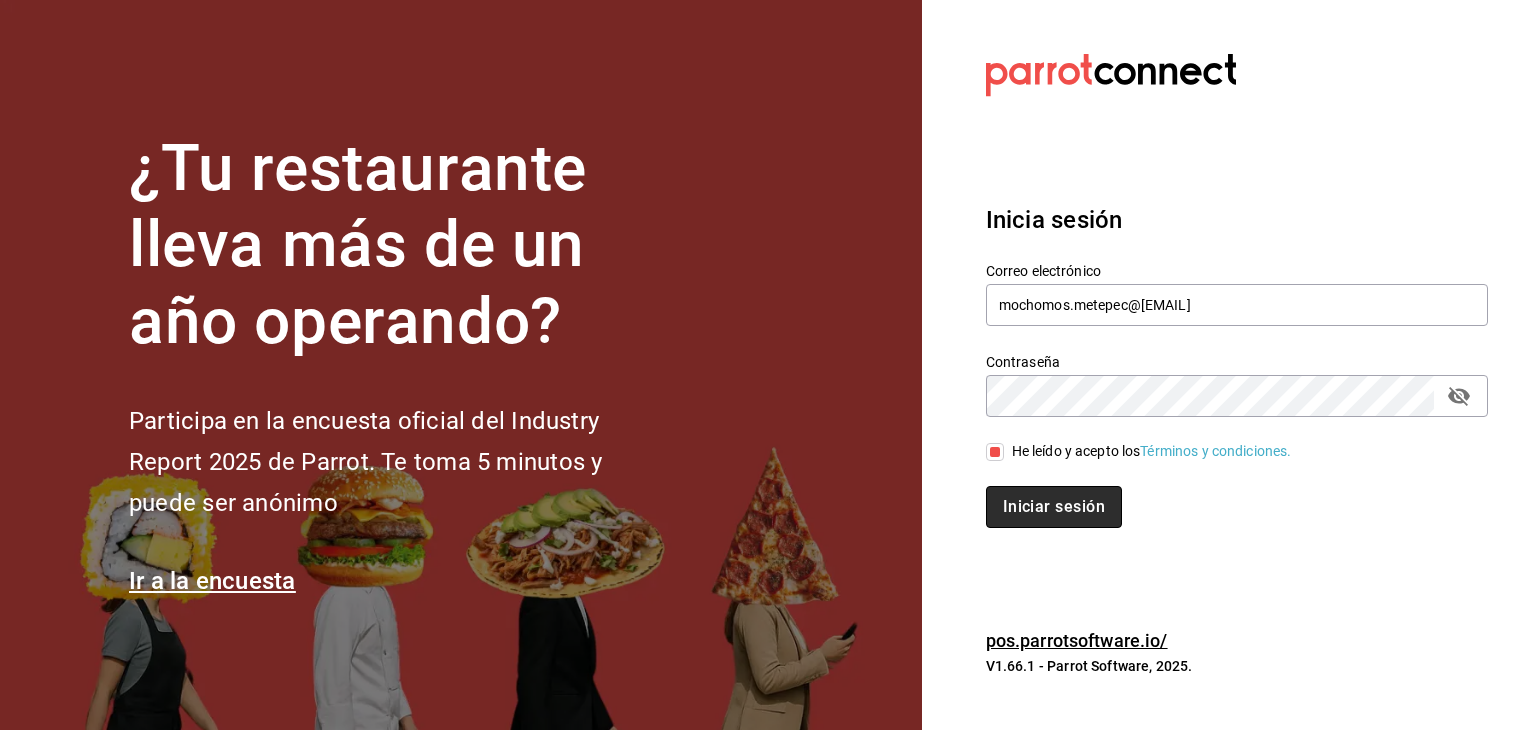 click on "Iniciar sesión" at bounding box center (1054, 507) 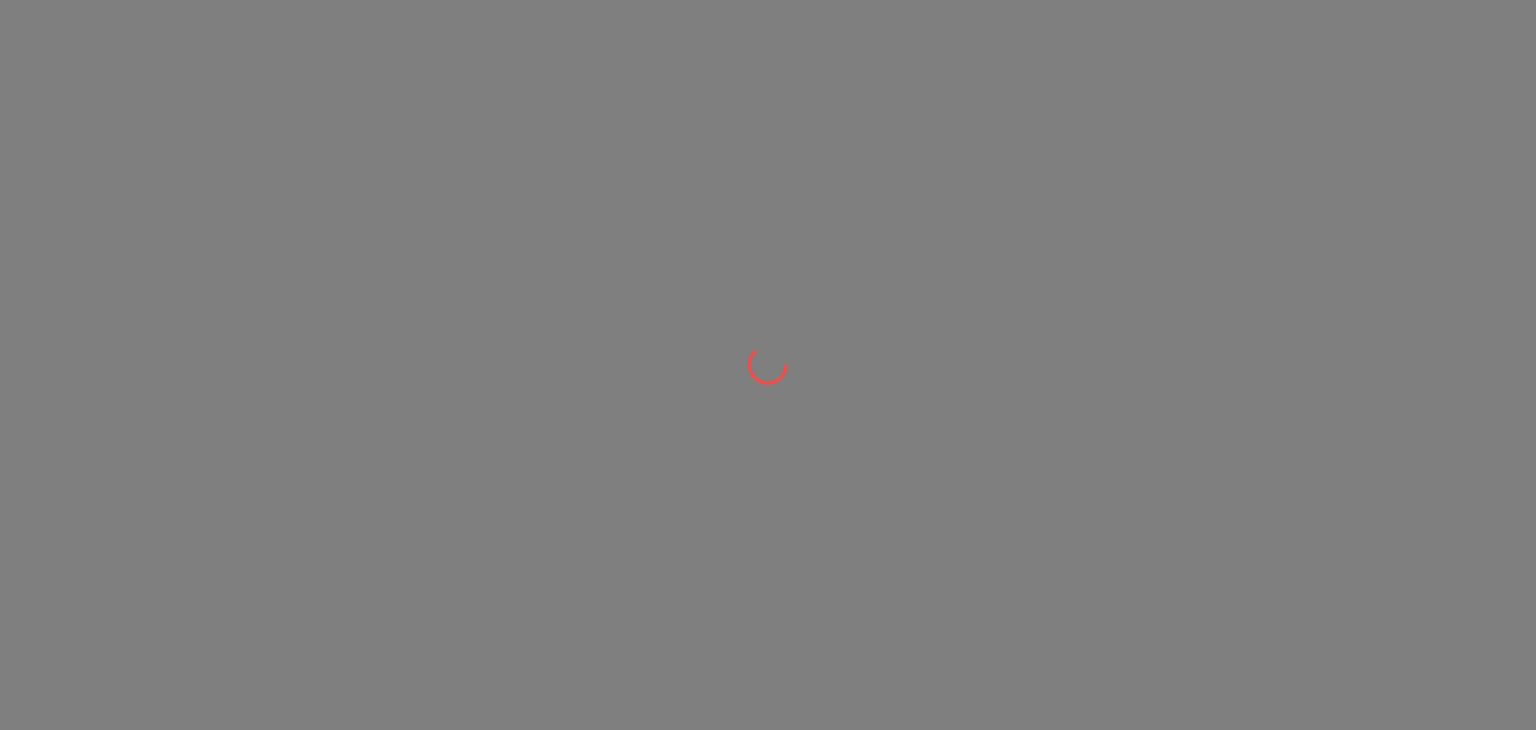 scroll, scrollTop: 0, scrollLeft: 0, axis: both 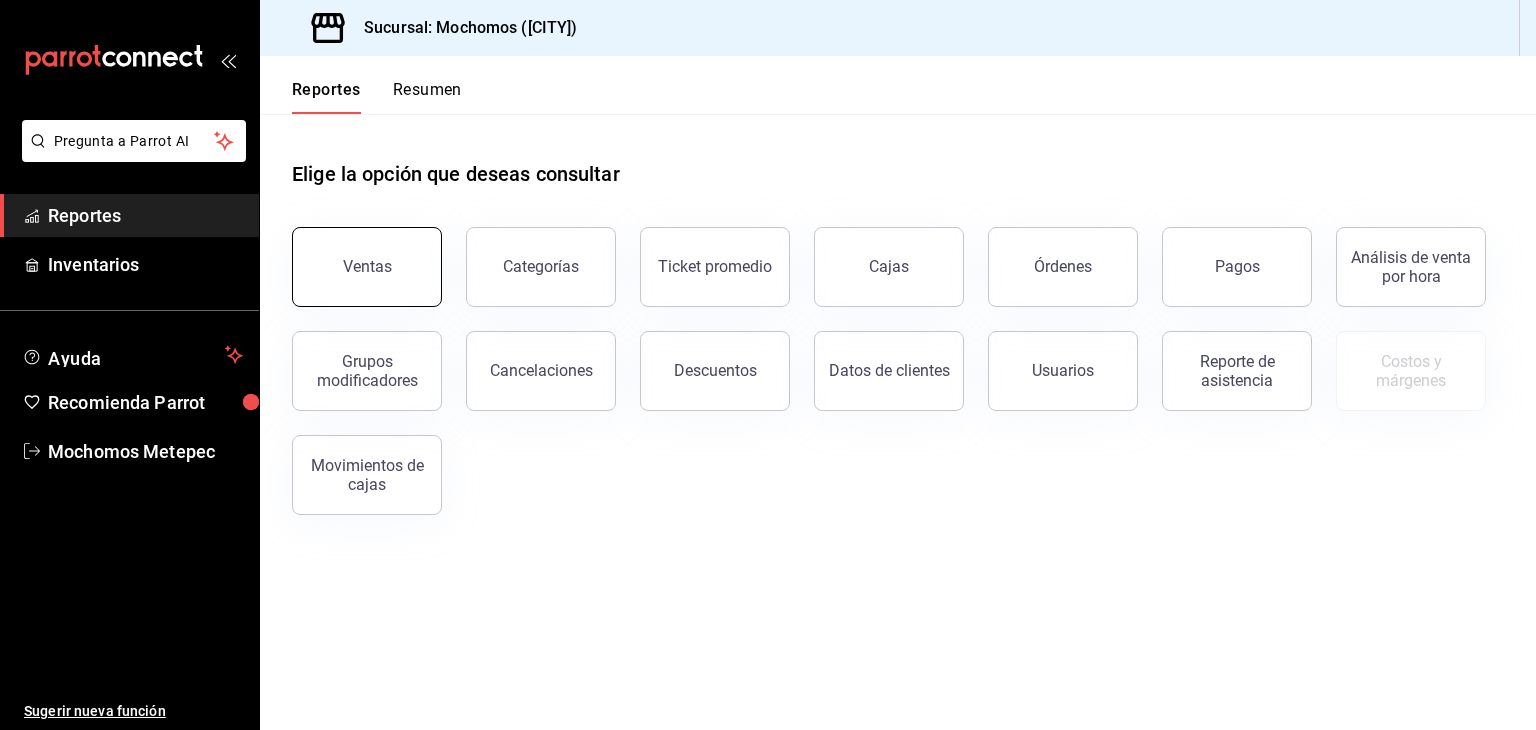 click on "Ventas" at bounding box center (367, 267) 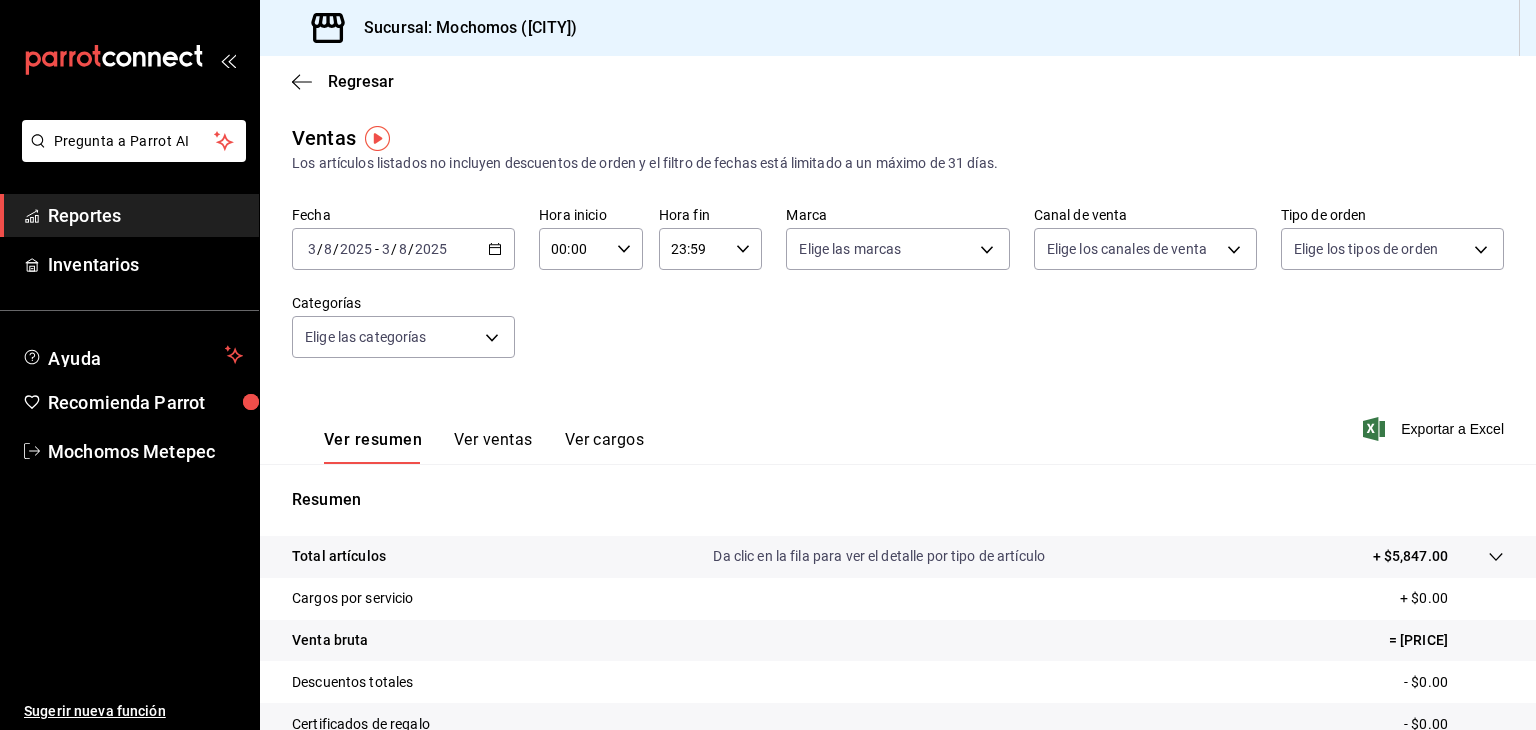 click 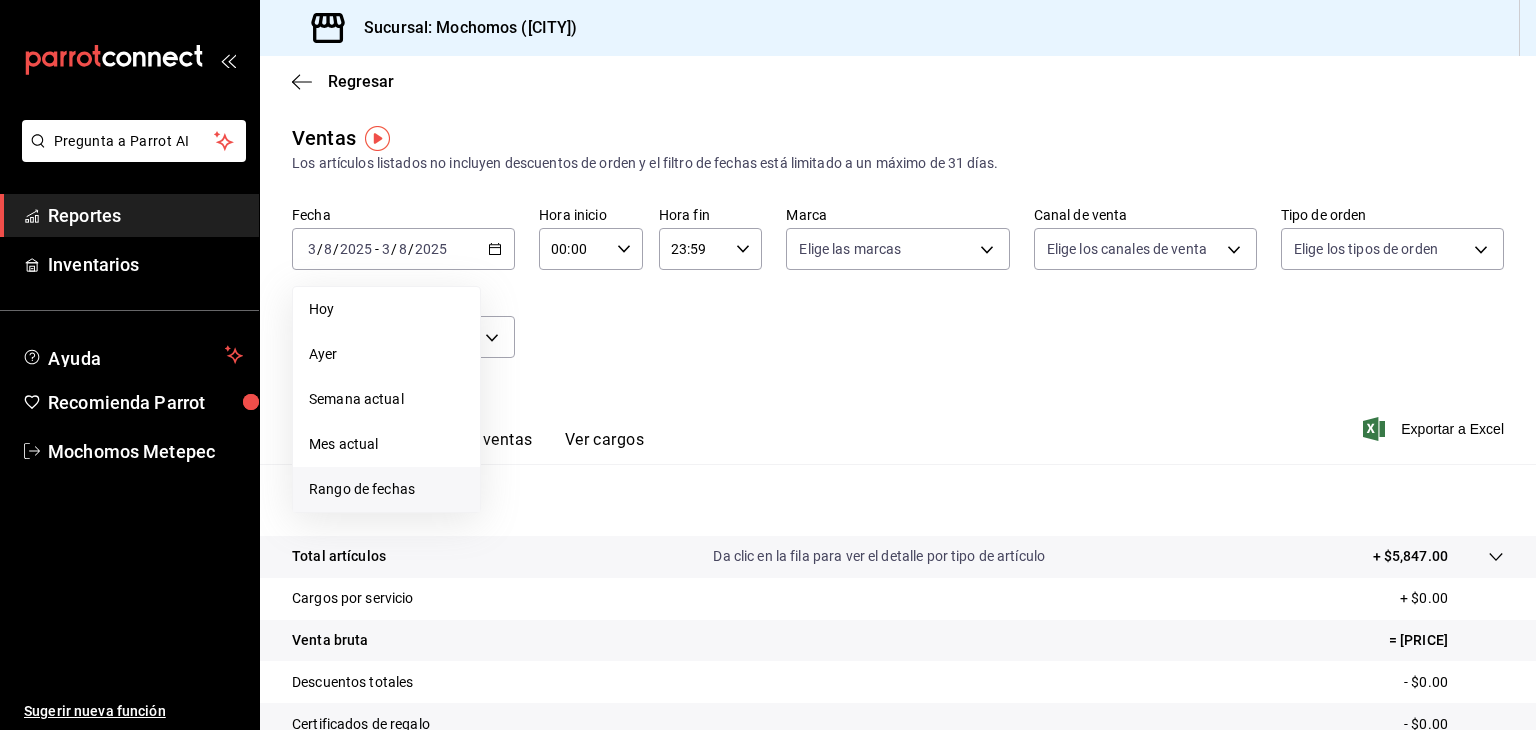 click on "Rango de fechas" at bounding box center [386, 489] 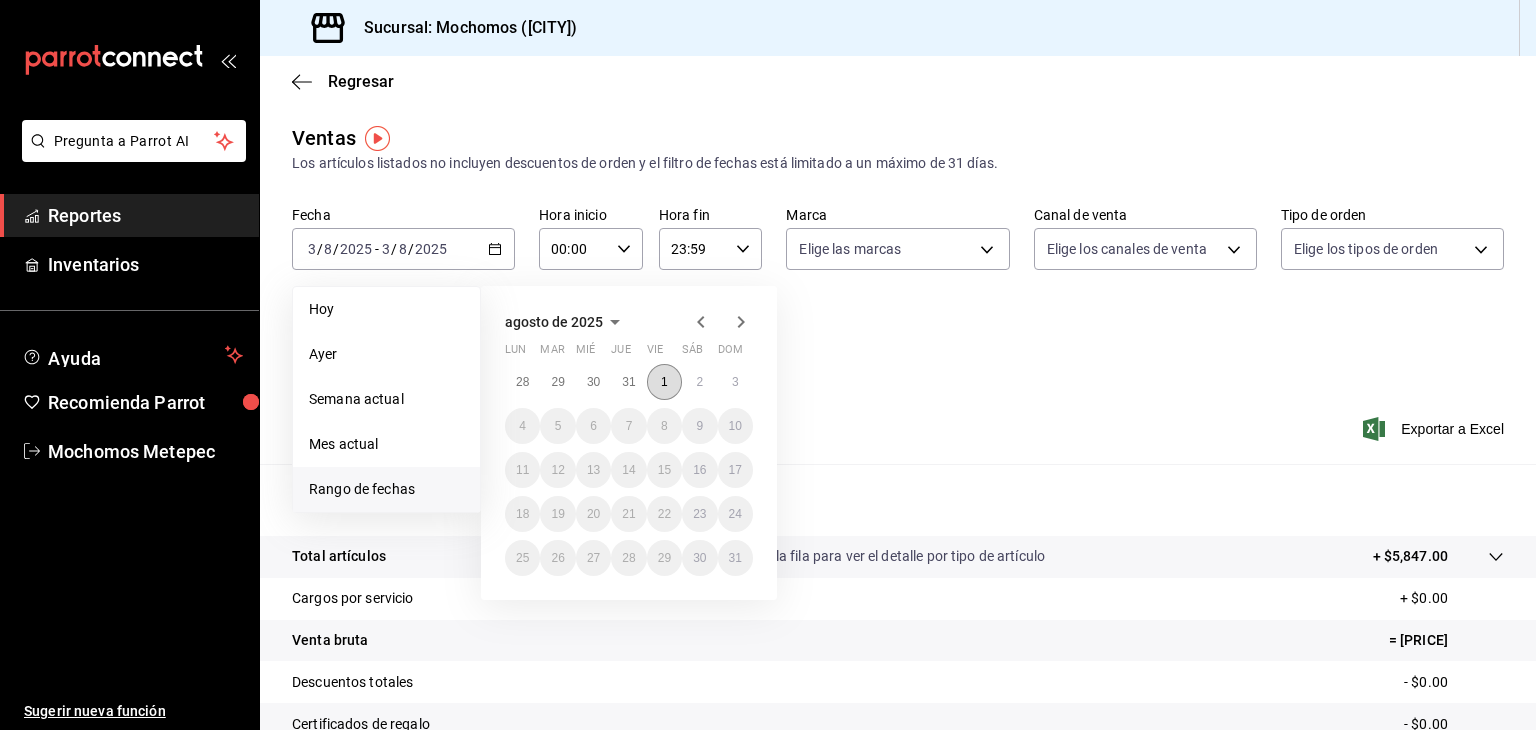 click on "1" at bounding box center [664, 382] 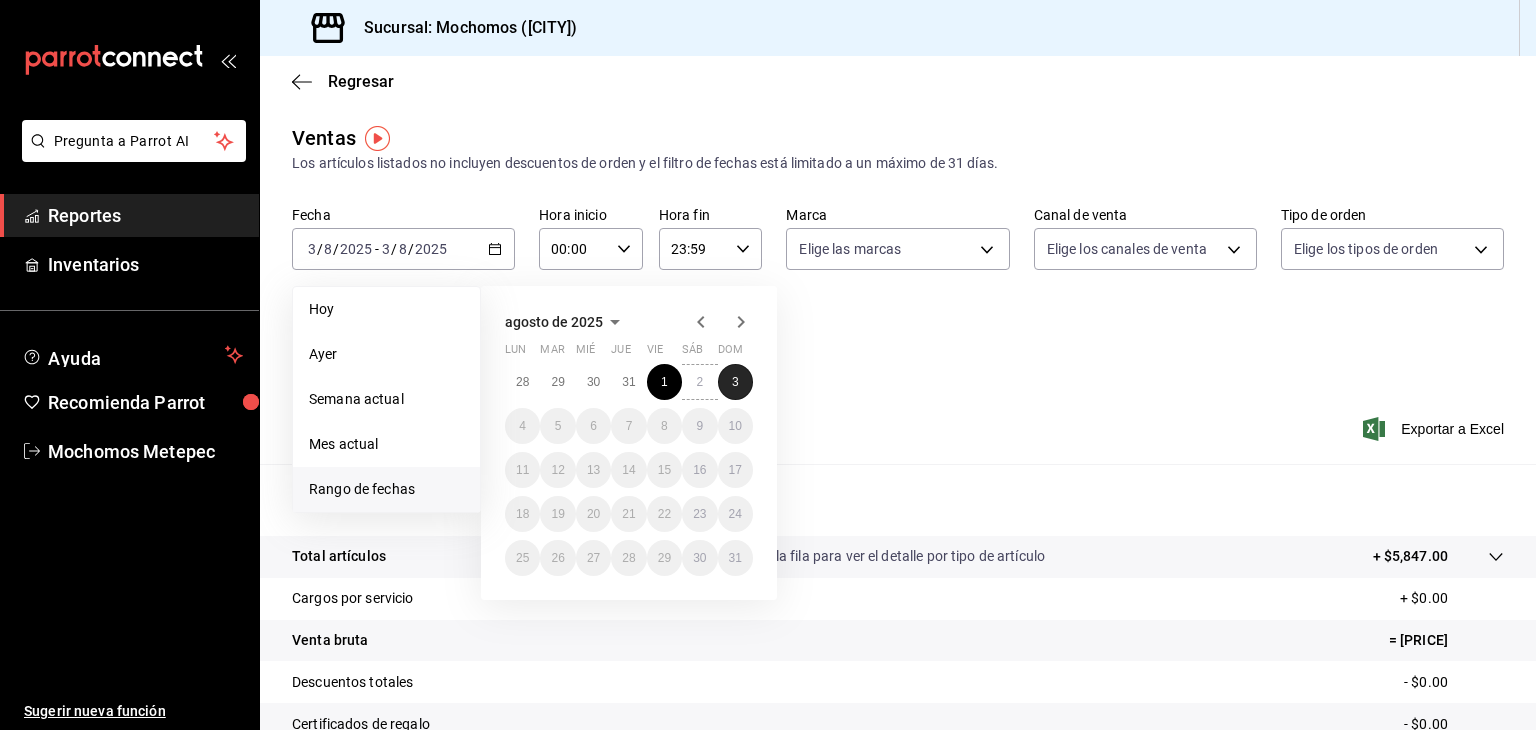 click on "3" at bounding box center (735, 382) 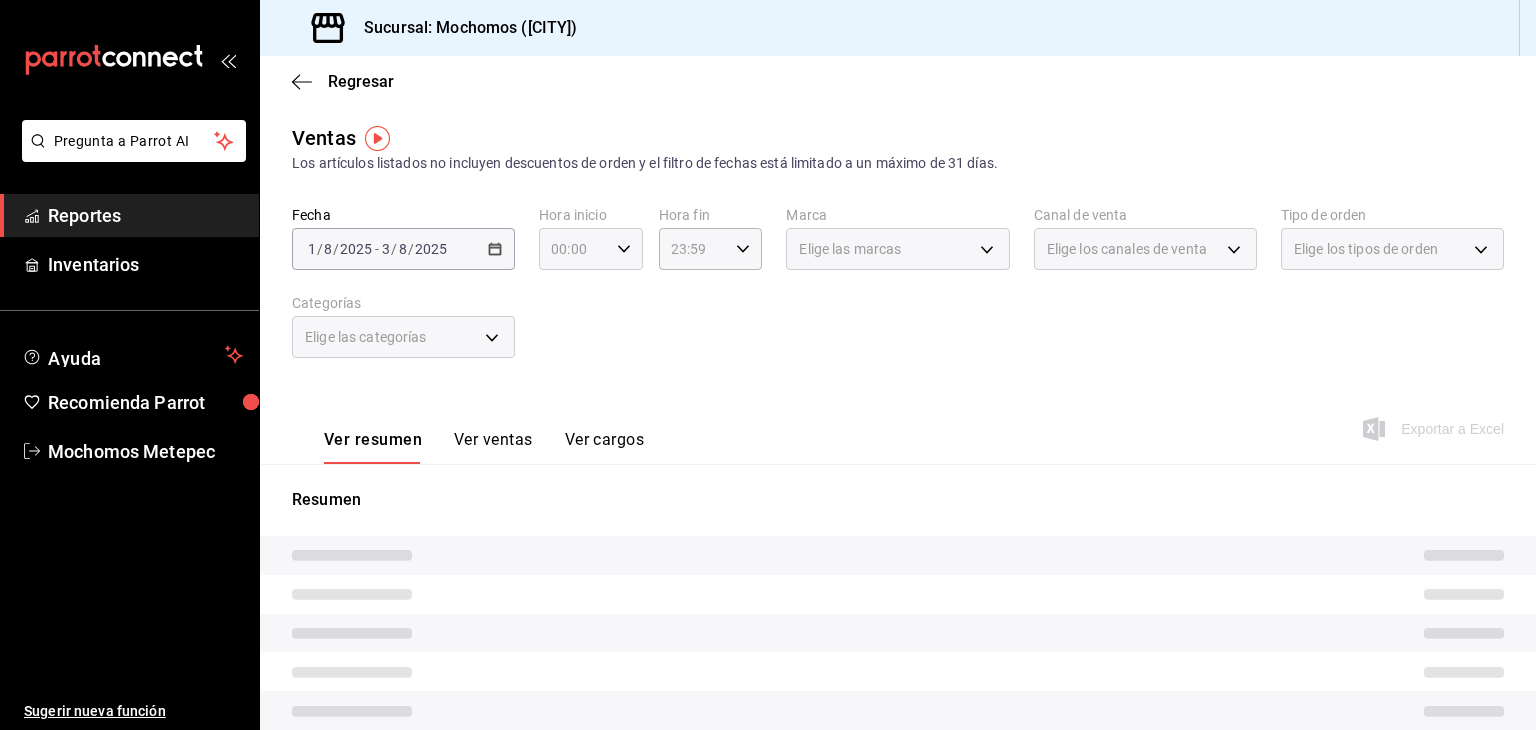 click on "00:00 Hora inicio" at bounding box center (591, 249) 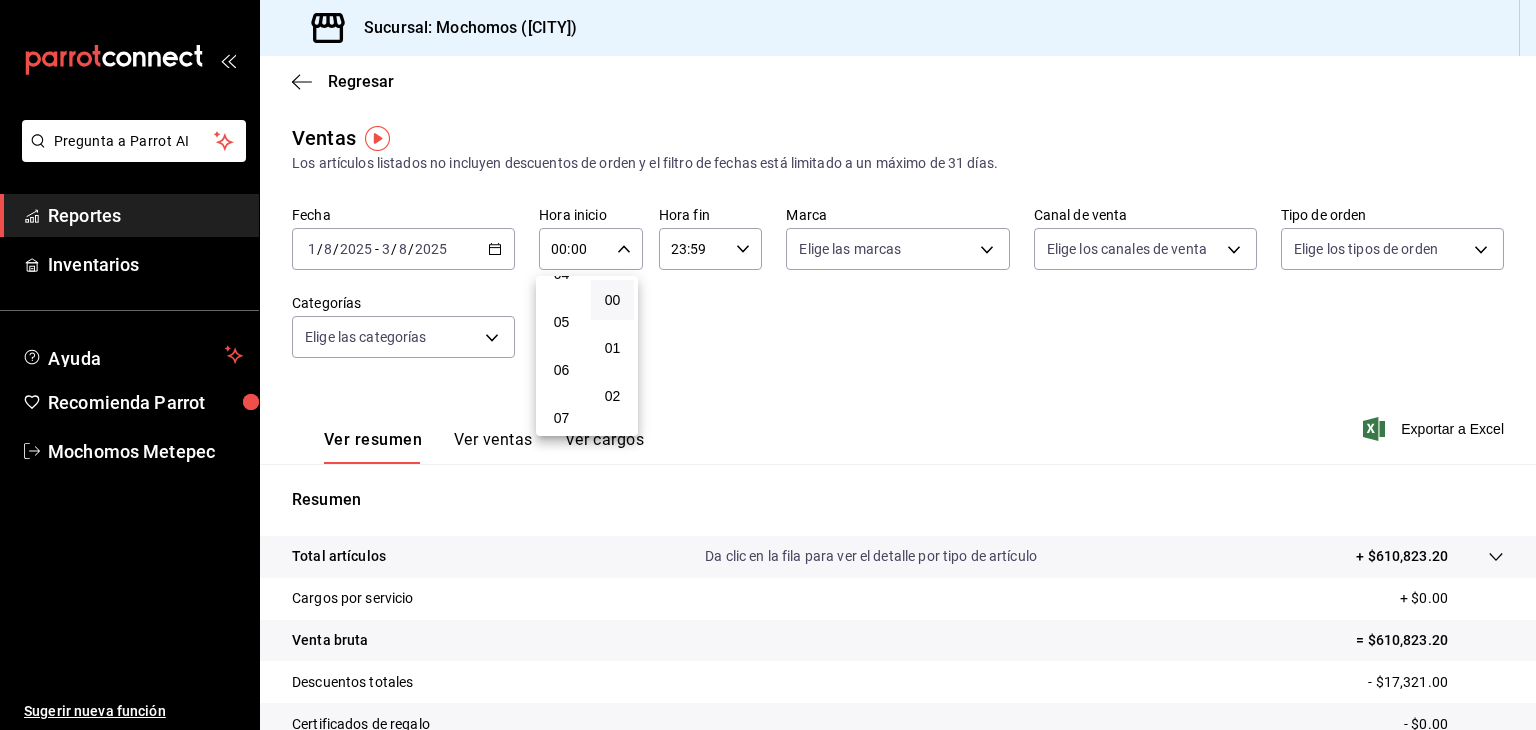scroll, scrollTop: 223, scrollLeft: 0, axis: vertical 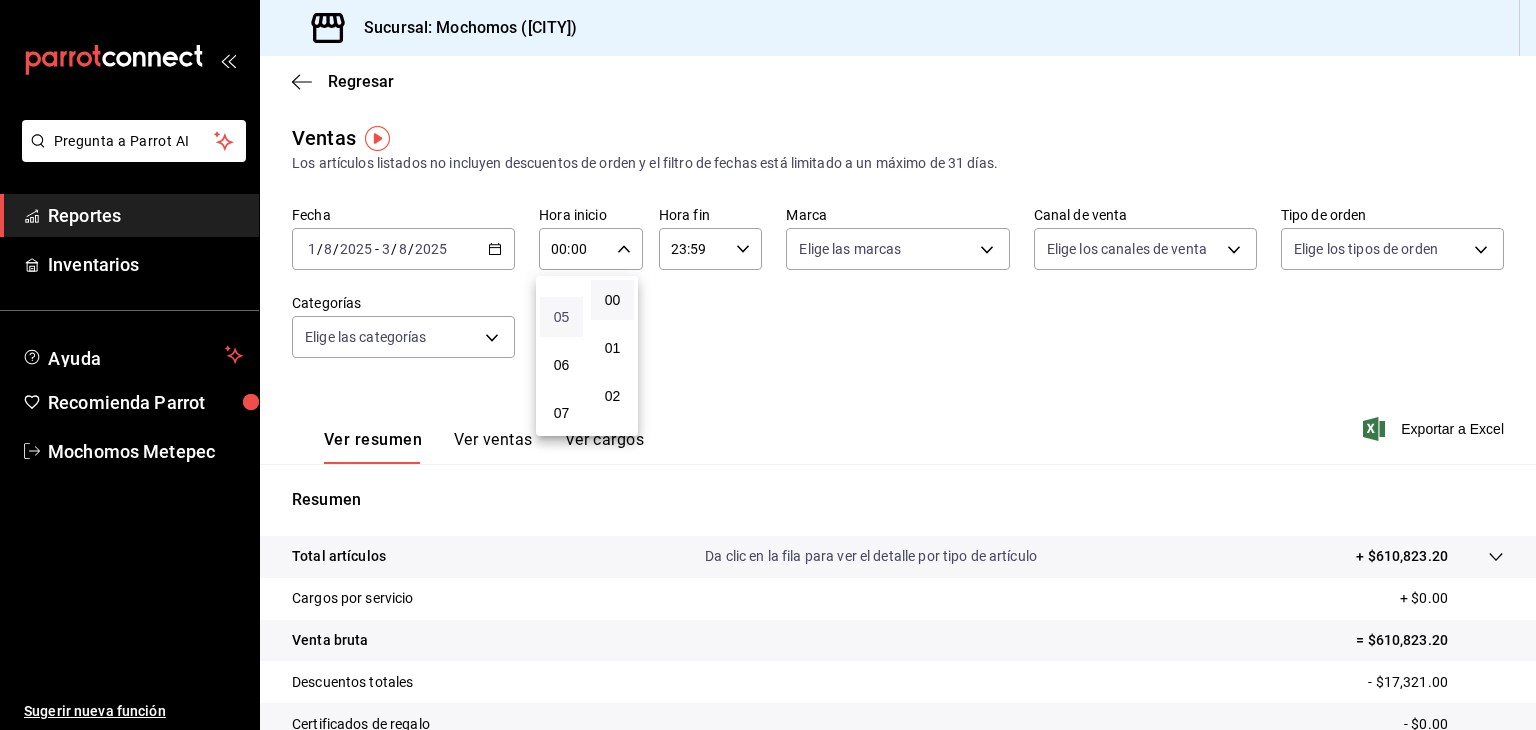 click on "05" at bounding box center (561, 317) 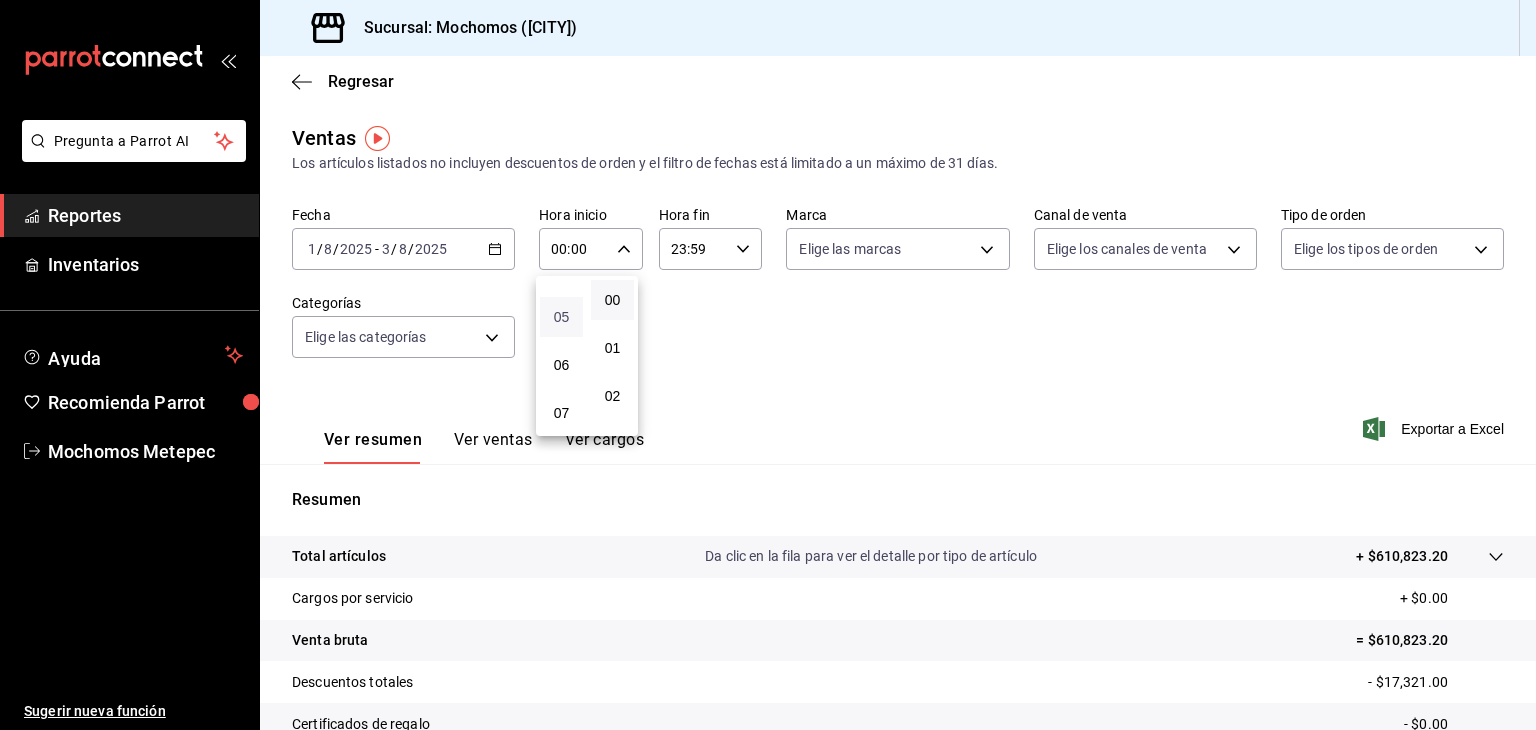 type on "05:00" 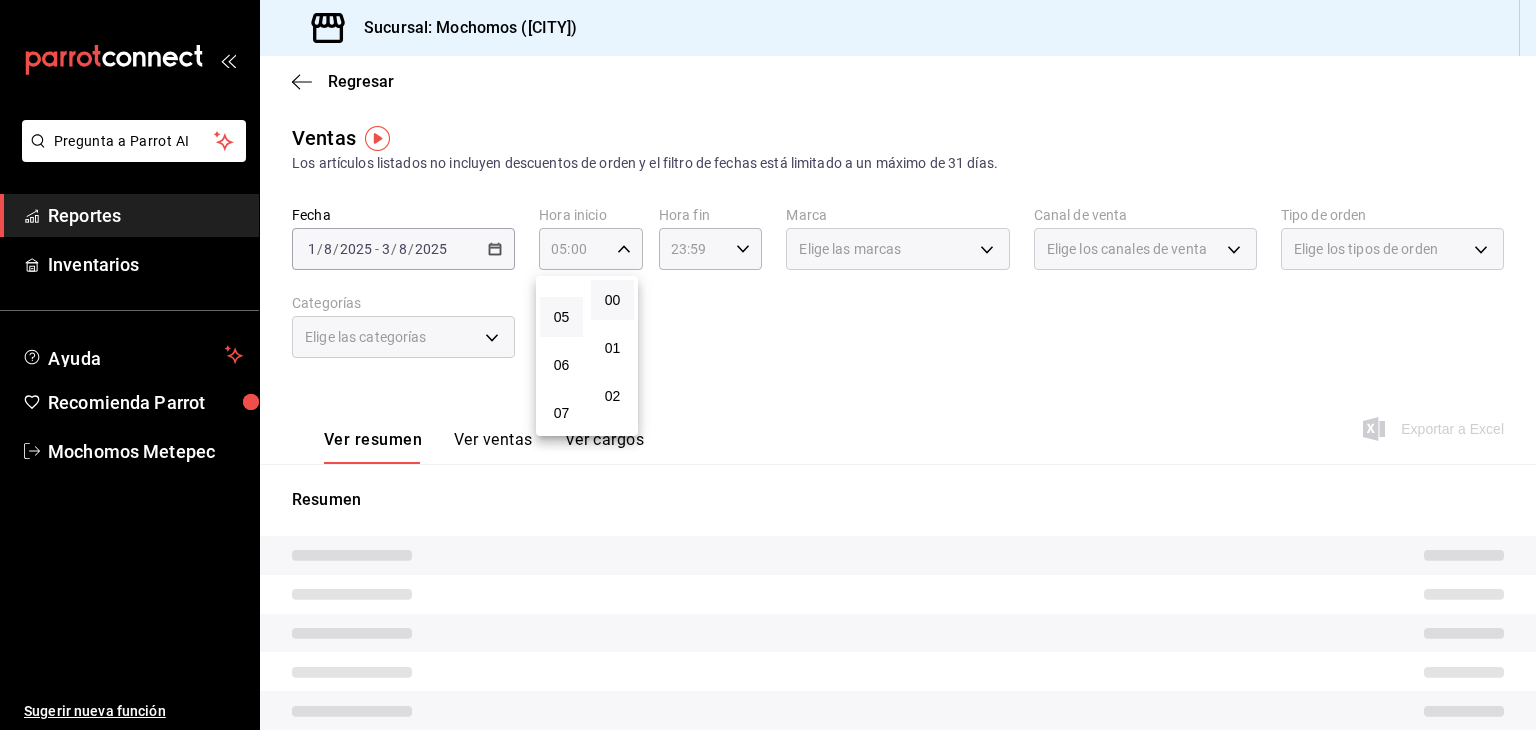 click at bounding box center [768, 365] 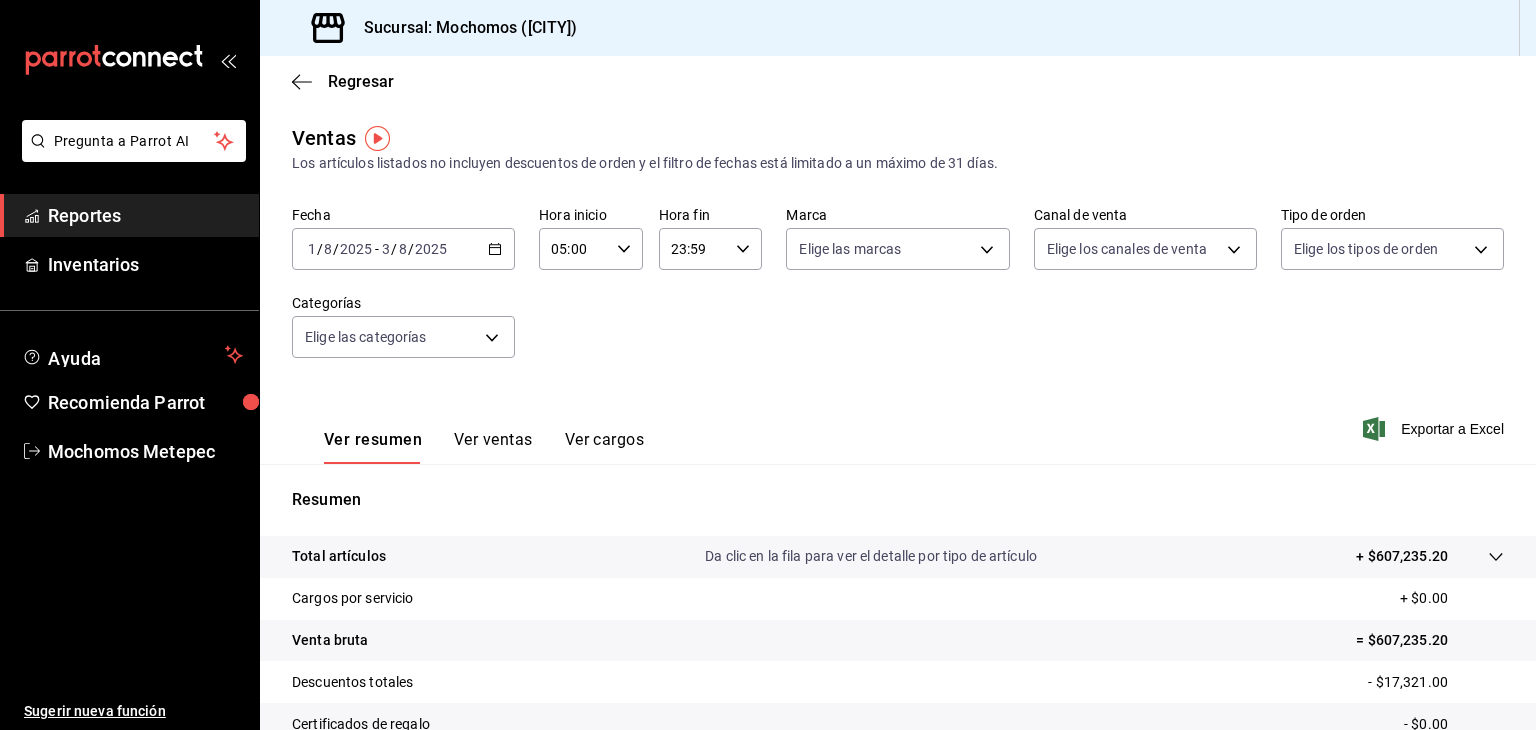 click on "23:59" at bounding box center (694, 249) 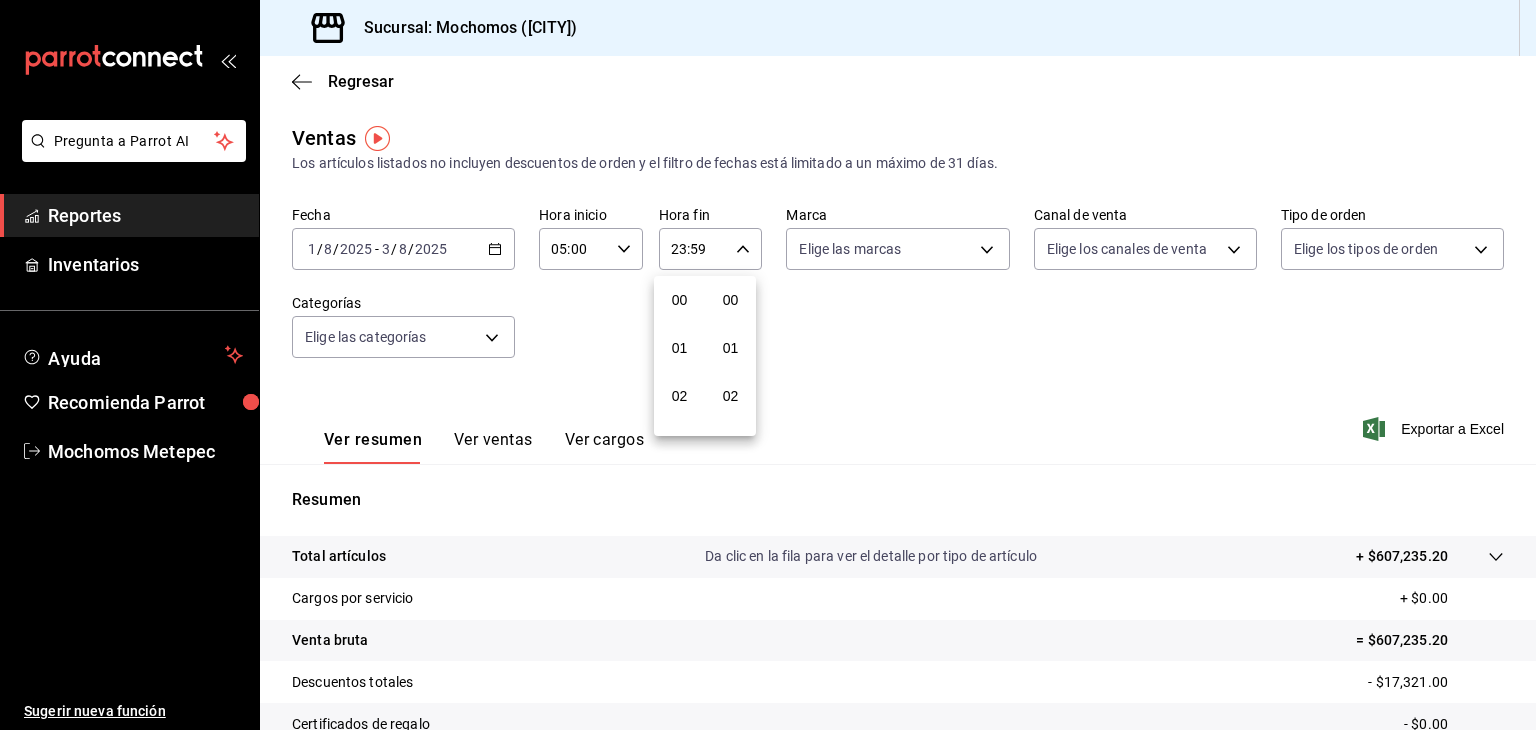 scroll, scrollTop: 1011, scrollLeft: 0, axis: vertical 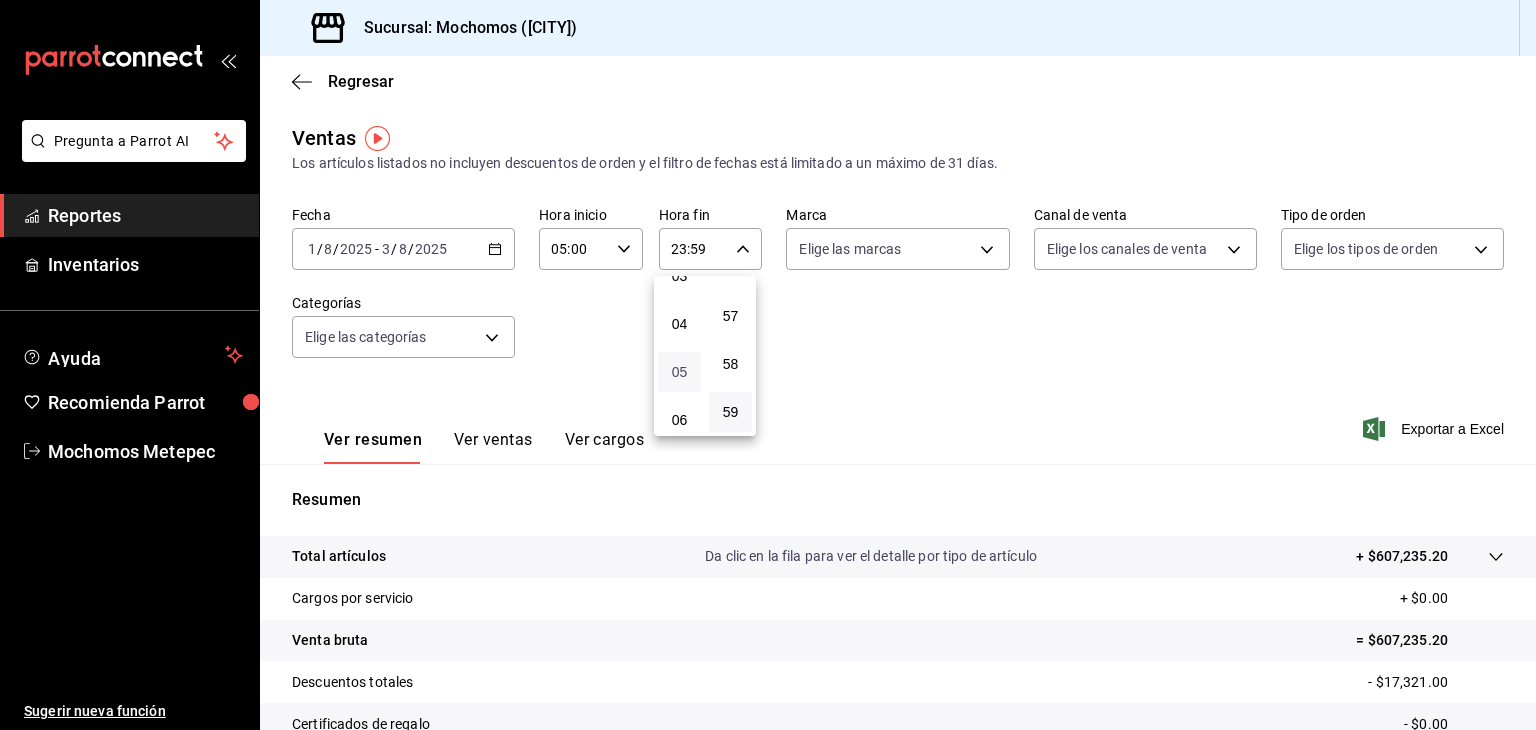 click on "05" at bounding box center (679, 372) 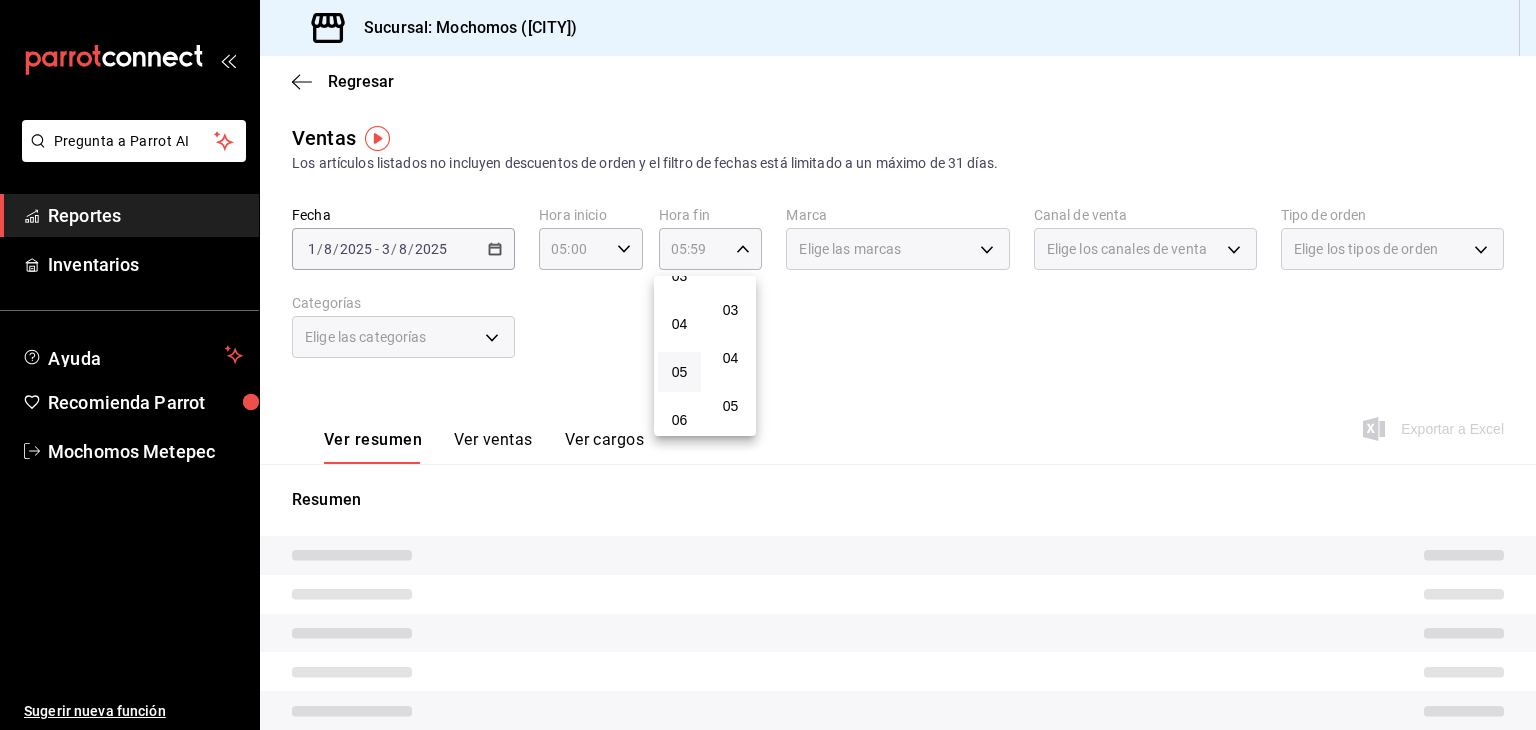 scroll, scrollTop: 0, scrollLeft: 0, axis: both 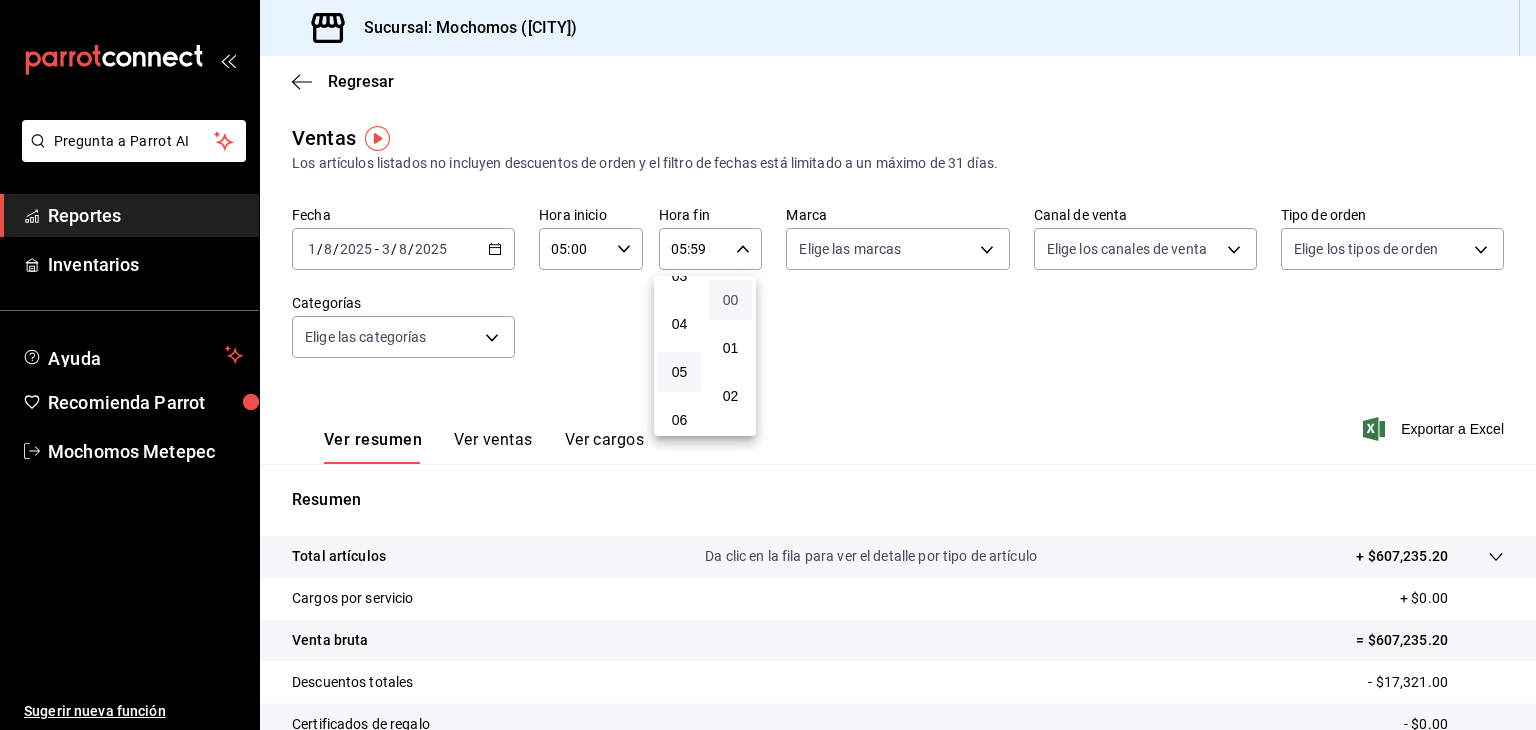 click on "00" at bounding box center [730, 300] 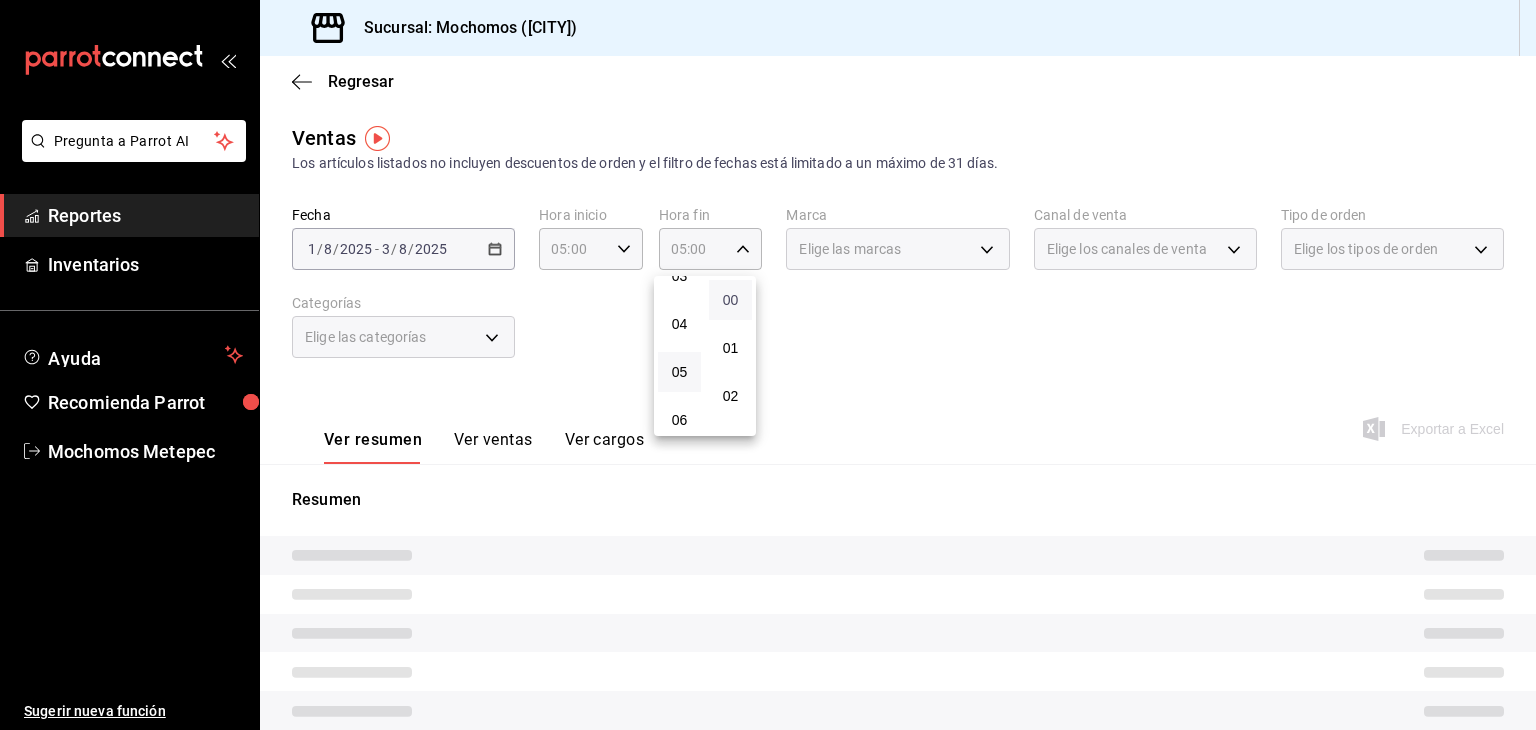 click on "00" at bounding box center (730, 300) 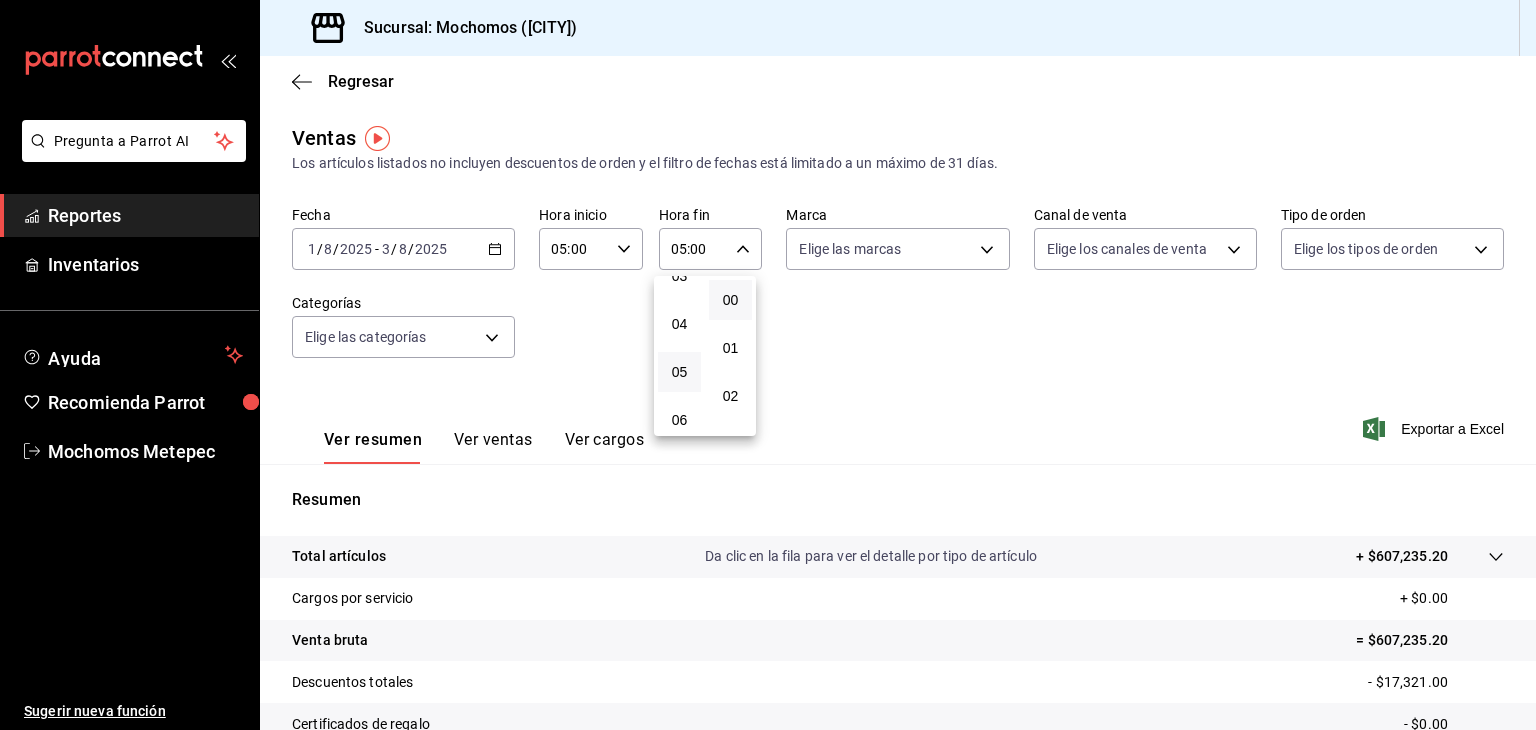 click at bounding box center (768, 365) 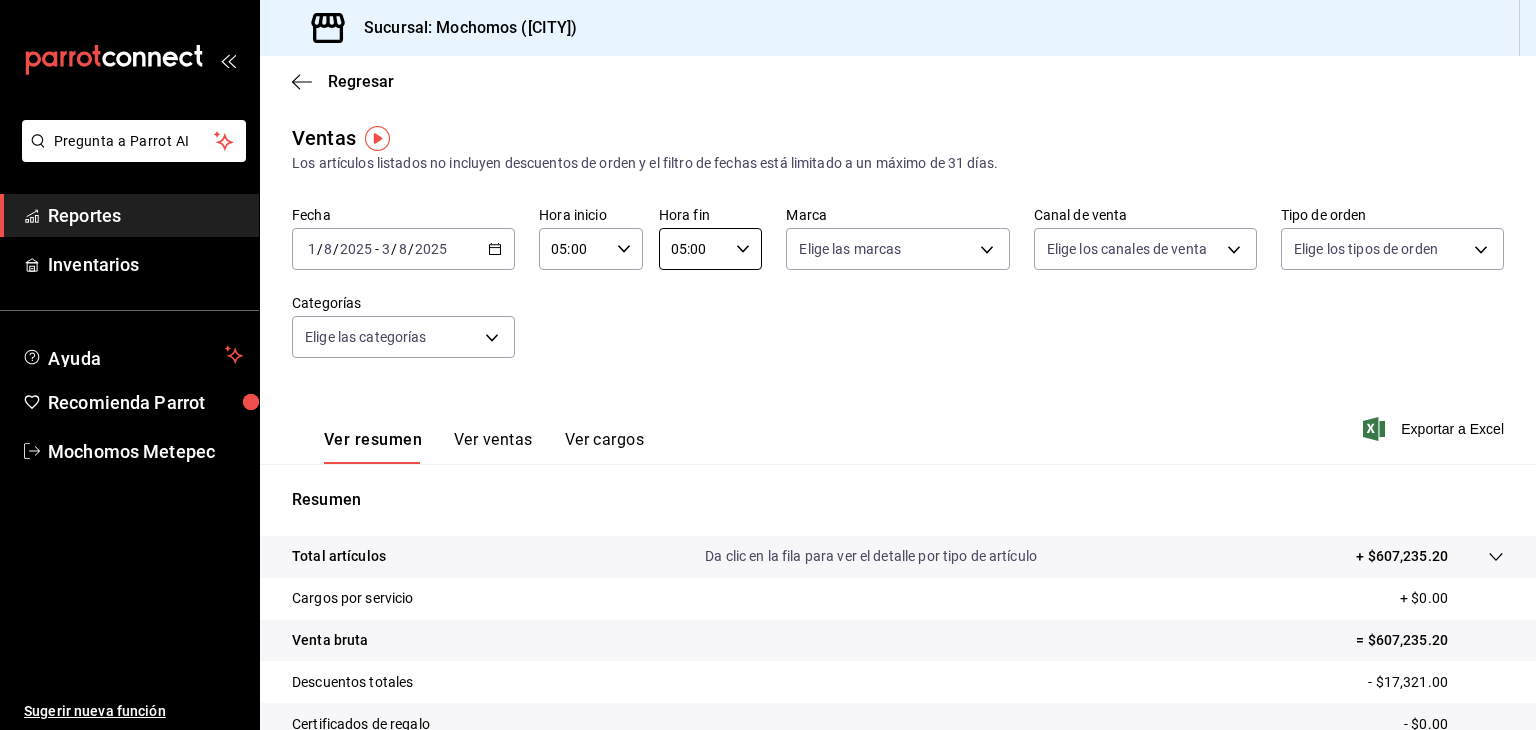click on "Pregunta a Parrot AI Reportes   Inventarios   Ayuda Recomienda Parrot   Mochomos [CITY]   Sugerir nueva función   Sucursal: Mochomos ([CITY]) Regresar Ventas Los artículos listados no incluyen descuentos de orden y el filtro de fechas está limitado a un máximo de 31 días. Fecha [DATE] [DATE] - [DATE] Hora inicio [TIME] Hora inicio Hora fin [TIME] Hora fin Marca Elige las marcas Canal de venta Elige los canales de venta Tipo de orden Elige los tipos de orden Categorías Elige las categorías Ver resumen Ver ventas Ver cargos Exportar a Excel Resumen Total artículos Da clic en la fila para ver el detalle por tipo de artículo + [PRICE] Cargos por servicio + [PRICE] Venta bruta = [PRICE] Descuentos totales - [PRICE] Certificados de regalo - [PRICE] Venta total = [PRICE] Impuestos - [PRICE] Venta neta = [PRICE] Pregunta a Parrot AI Reportes   Inventarios   Ayuda Recomienda Parrot   Mochomos [CITY]   Sugerir nueva función   Ver video tutorial Ir a video" at bounding box center (768, 365) 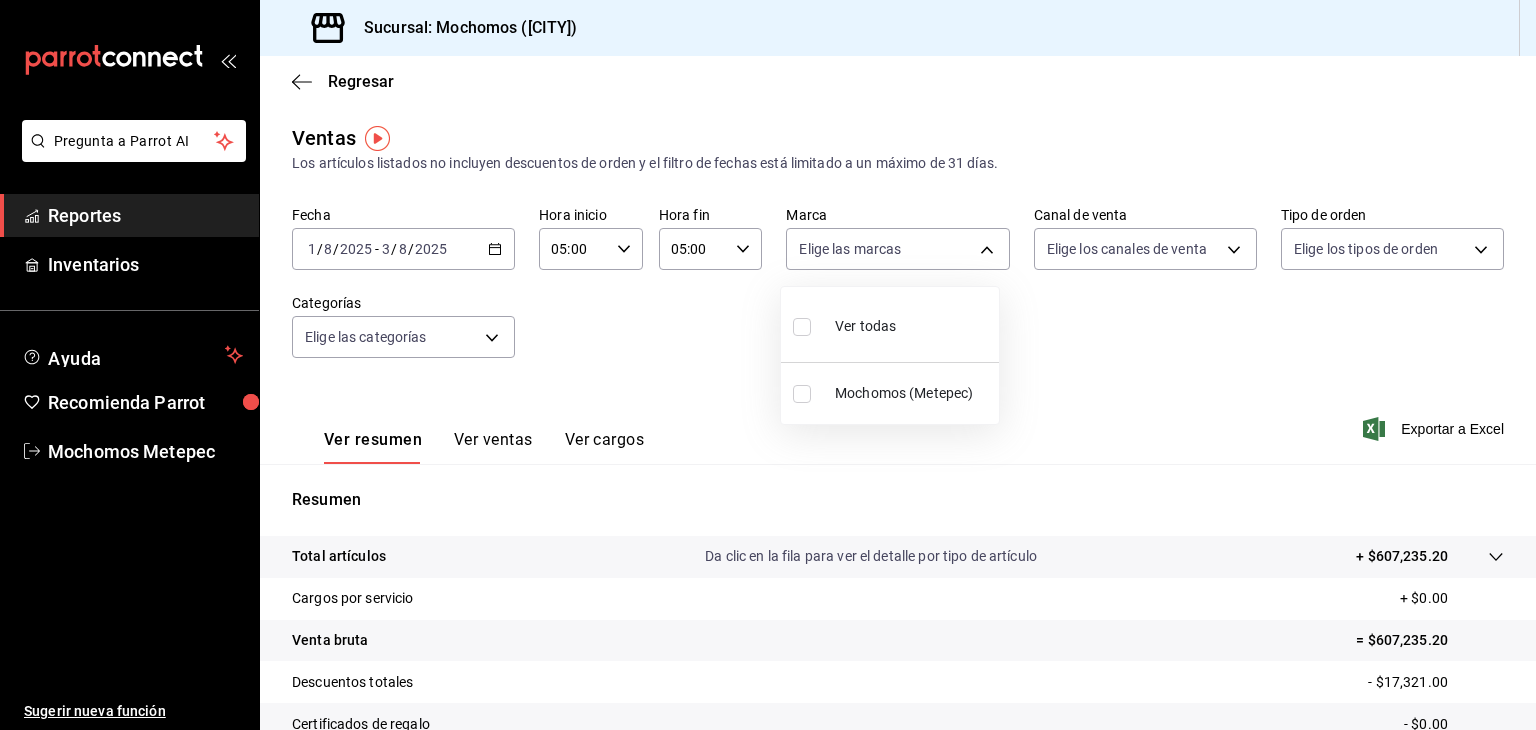 click at bounding box center (802, 327) 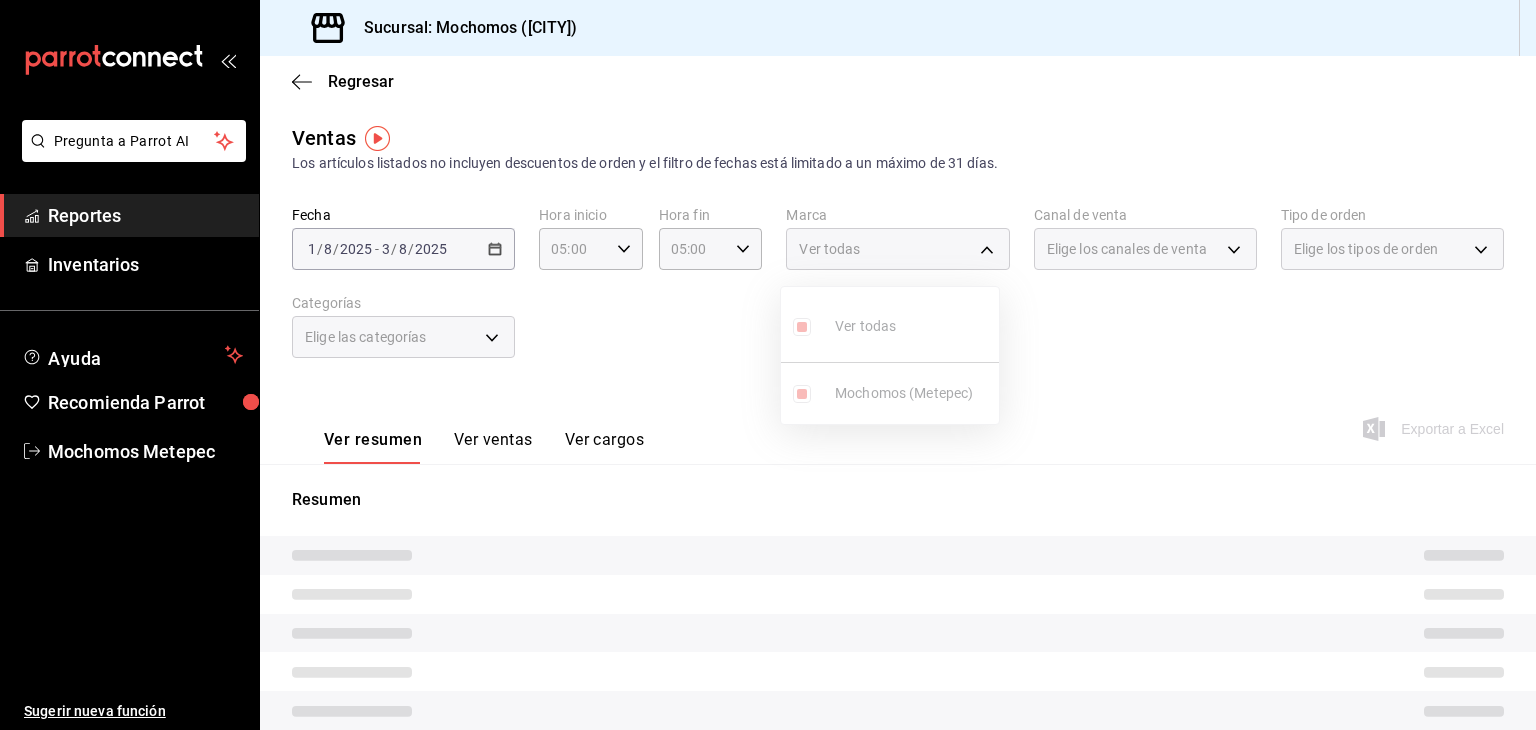 click at bounding box center (768, 365) 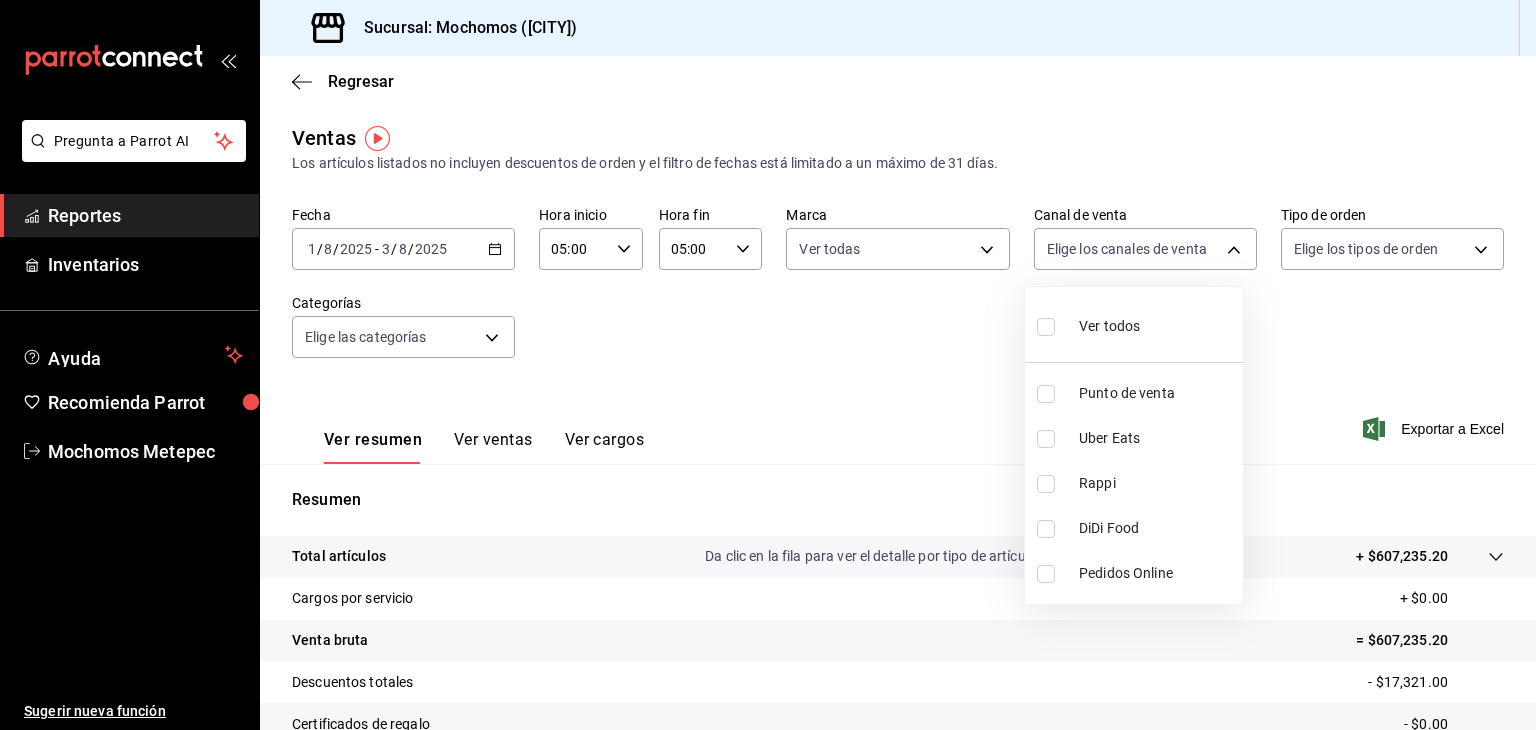 click on "Pregunta a Parrot AI Reportes   Inventarios   Ayuda Recomienda Parrot   Mochomos [CITY]   Sugerir nueva función   Sucursal: Mochomos ([CITY]) Regresar Ventas Los artículos listados no incluyen descuentos de orden y el filtro de fechas está limitado a un máximo de 31 días. Fecha [DATE] [DATE] - [DATE] Hora inicio [TIME] Hora inicio Hora fin [TIME] Hora fin Marca Ver todas [UUID] Canal de venta Elige los canales de venta Tipo de orden Elige los tipos de orden Categorías Elige las categorías Ver resumen Ver ventas Ver cargos Exportar a Excel Resumen Total artículos Da clic en la fila para ver el detalle por tipo de artículo + [PRICE] Cargos por servicio + [PRICE] Venta bruta = [PRICE] Descuentos totales - [PRICE] Certificados de regalo - [PRICE] Venta total = [PRICE] Impuestos - [PRICE] Venta neta = [PRICE] Pregunta a Parrot AI Reportes   Inventarios   Ayuda Recomienda Parrot   Mochomos [CITY]   Sugerir nueva función   Rappi" at bounding box center [768, 365] 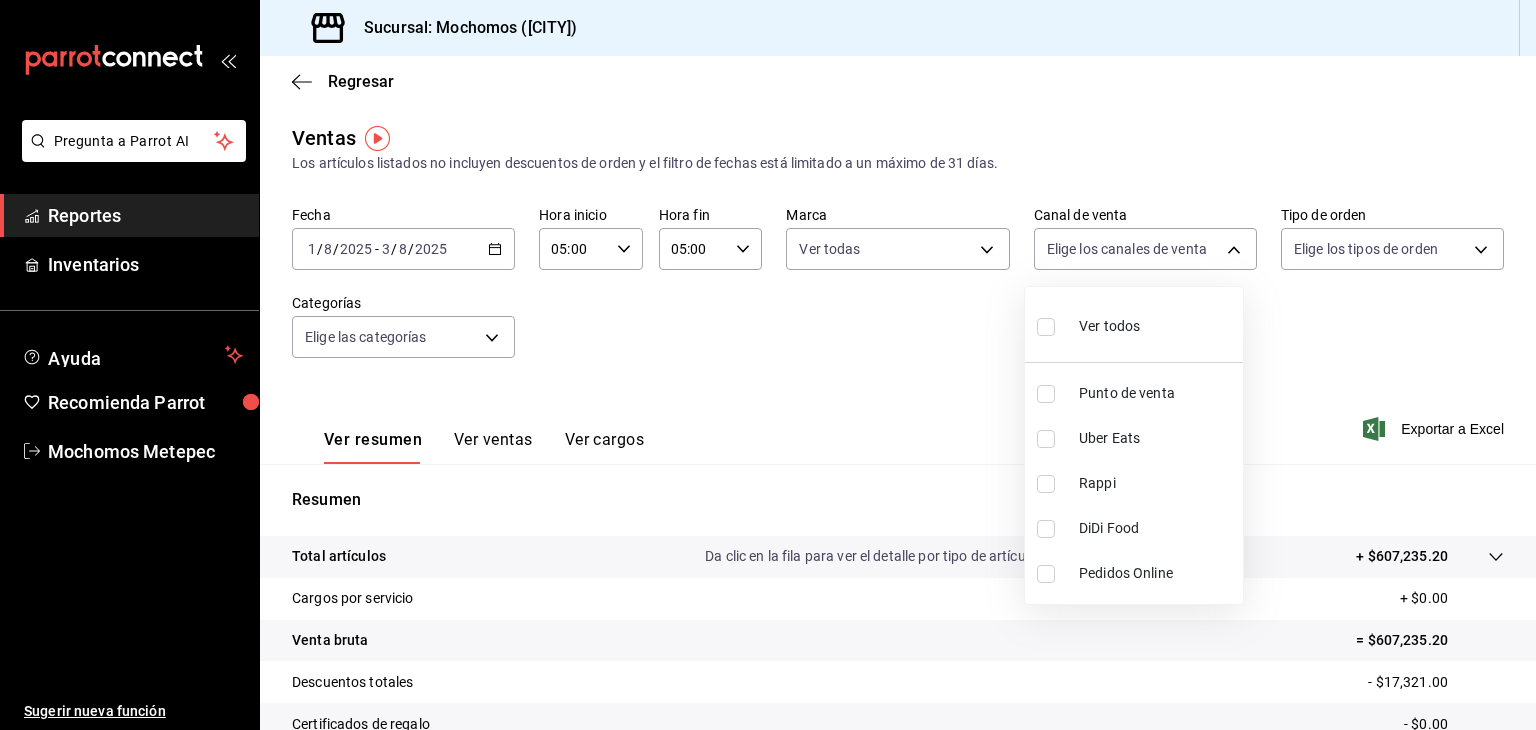 click at bounding box center (1046, 327) 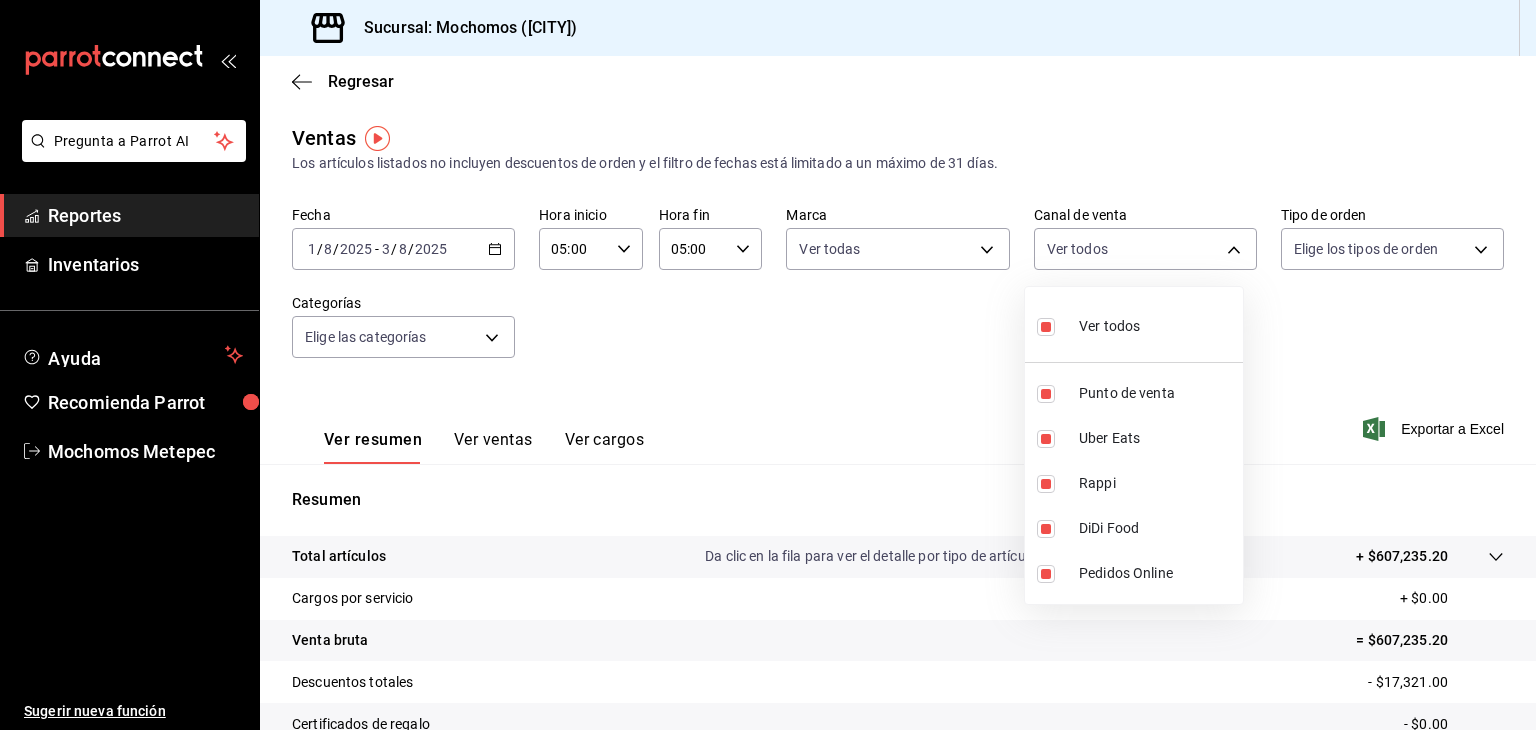 type on "PARROT,UBER_EATS,RAPPI,DIDI_FOOD,ONLINE" 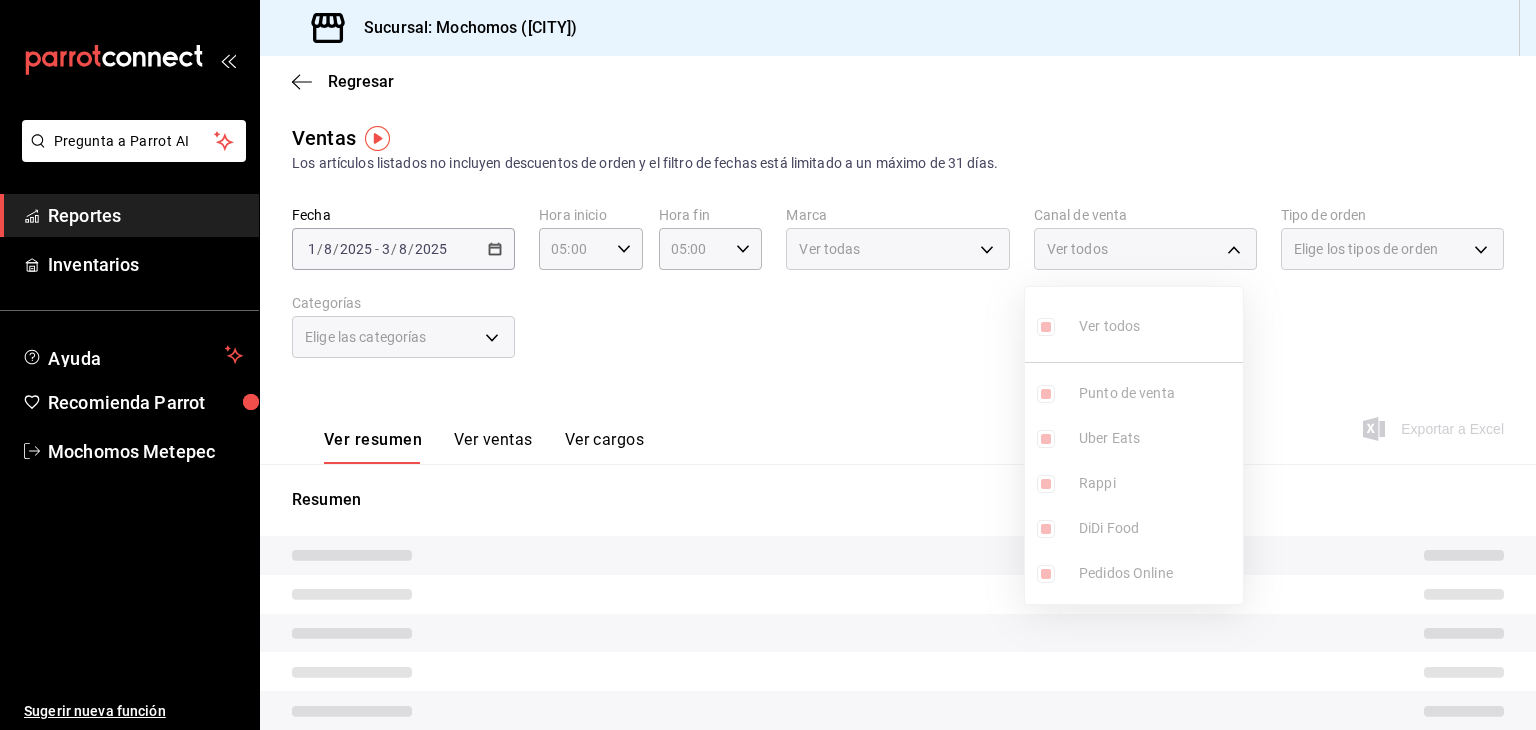 click at bounding box center [768, 365] 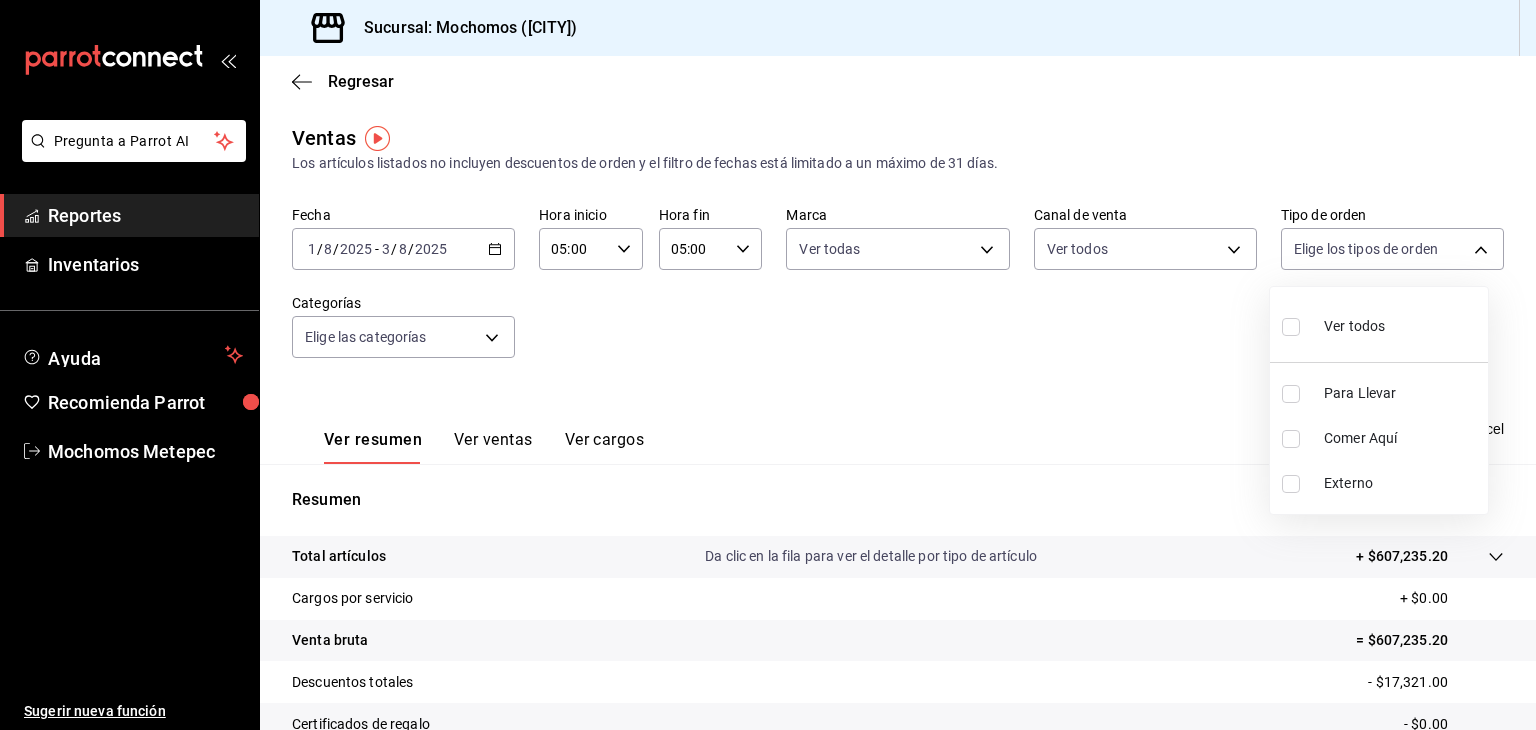 click on "Pregunta a Parrot AI Reportes   Inventarios   Ayuda Recomienda Parrot   Mochomos [CITY]   Sugerir nueva función   Sucursal: Mochomos ([CITY]) Regresar Ventas Los artículos listados no incluyen descuentos de orden y el filtro de fechas está limitado a un máximo de 31 días. Fecha [DATE] [DATE] - [DATE] Hora inicio [TIME] Hora inicio Hora fin [TIME] Hora fin Marca Ver todas [UUID] Canal de venta Ver todos PARROT,UBER_EATS,RAPPI,DIDI_FOOD,ONLINE Tipo de orden Elige los tipos de orden Categorías Elige las categorías Ver resumen Ver ventas Ver cargos Exportar a Excel Resumen Total artículos Da clic en la fila para ver el detalle por tipo de artículo + [PRICE] Cargos por servicio + [PRICE] Venta bruta = [PRICE] Descuentos totales - [PRICE] Certificados de regalo - [PRICE] Venta total = [PRICE] Impuestos - [PRICE] Venta neta = [PRICE] Pregunta a Parrot AI Reportes   Inventarios   Ayuda Recomienda Parrot   Mochomos [CITY]     Externo" at bounding box center (768, 365) 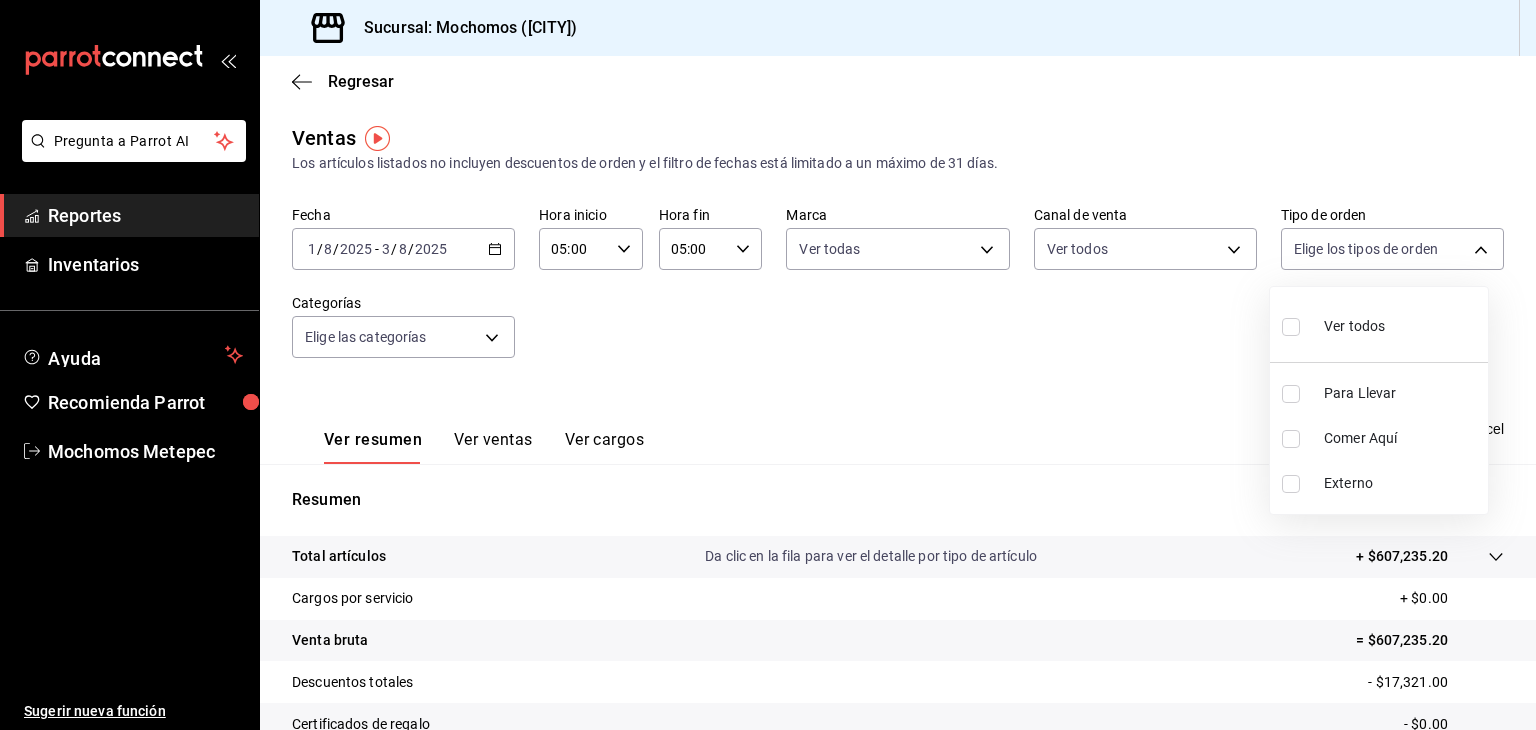 click at bounding box center [1291, 327] 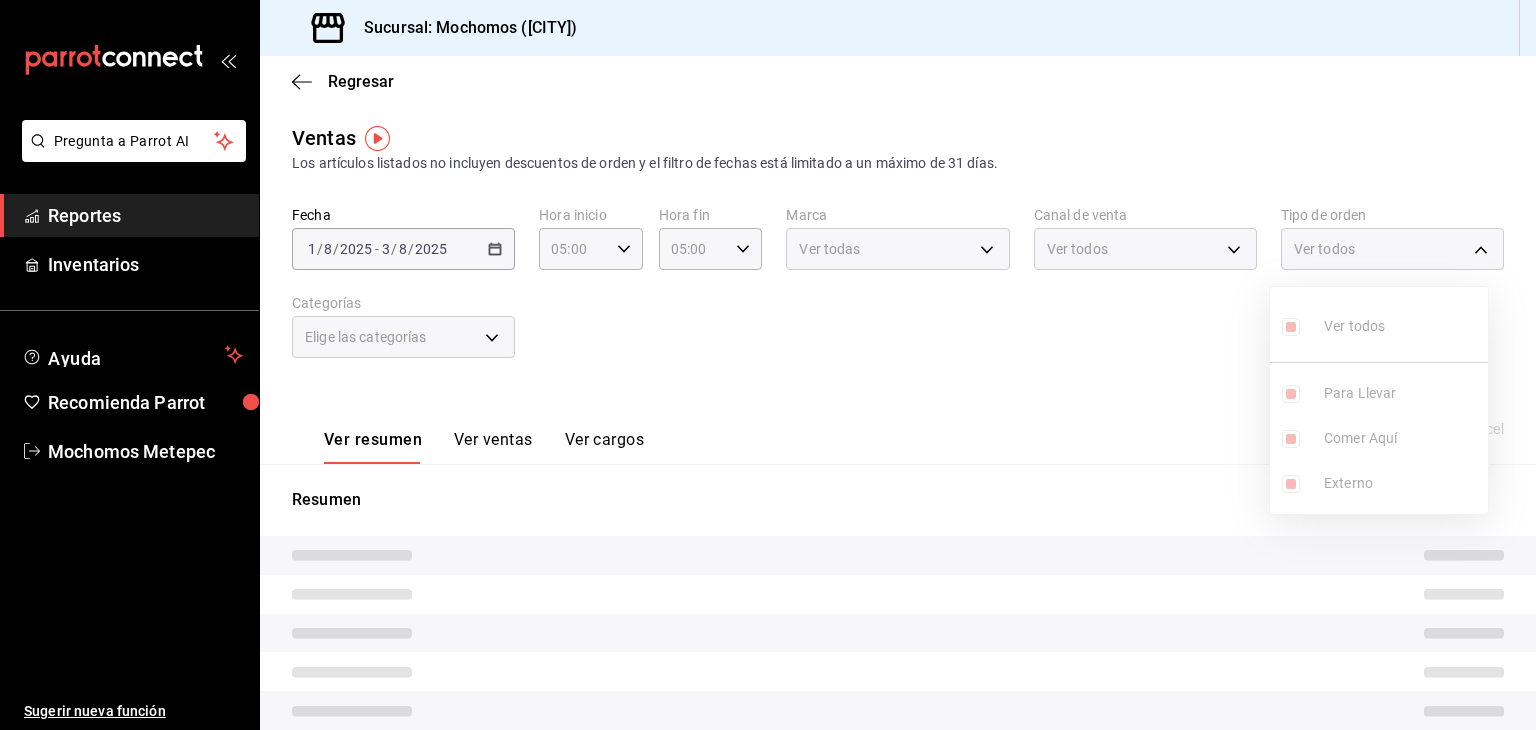 click at bounding box center (768, 365) 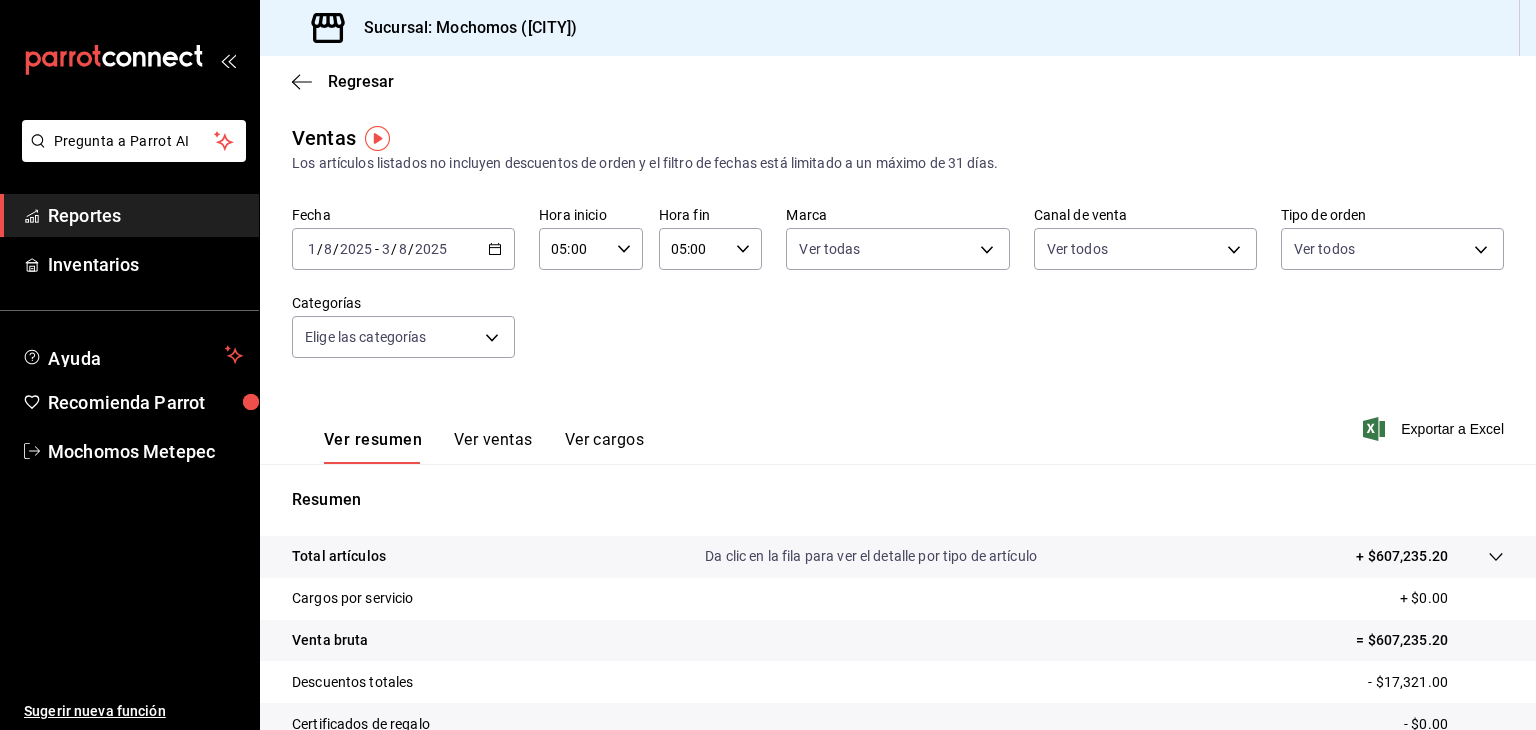 click on "Pregunta a Parrot AI Reportes   Inventarios   Ayuda Recomienda Parrot   Mochomos [CITY]   Sugerir nueva función   Sucursal: Mochomos ([CITY]) Regresar Ventas Los artículos listados no incluyen descuentos de orden y el filtro de fechas está limitado a un máximo de 31 días. Fecha [DATE] [DATE] - [DATE] Hora inicio [TIME] Hora inicio Hora fin [TIME] Hora fin Marca Ver todas [UUID] Canal de venta Ver todos PARROT,UBER_EATS,RAPPI,DIDI_FOOD,ONLINE Tipo de orden Ver todos [UUID],[UUID],EXTERNAL Categorías Elige las categorías Ver resumen Ver ventas Ver cargos Exportar a Excel Resumen Total artículos Da clic en la fila para ver el detalle por tipo de artículo + [PRICE] Cargos por servicio + [PRICE] Venta bruta = [PRICE] Descuentos totales - [PRICE] Certificados de regalo - [PRICE] Venta total = [PRICE] Impuestos - [PRICE] Venta neta = [PRICE] Pregunta a Parrot AI Reportes" at bounding box center (768, 365) 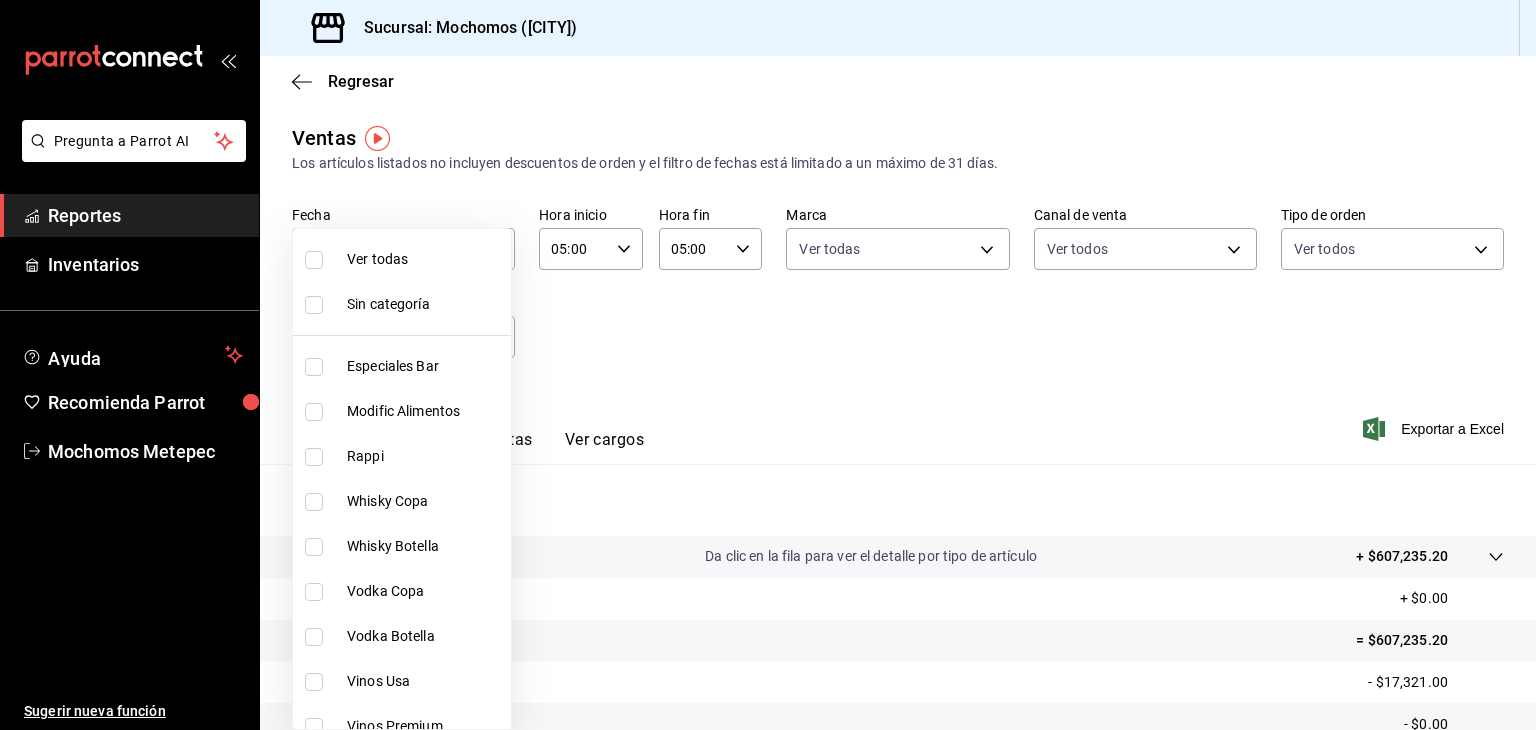 click at bounding box center [314, 260] 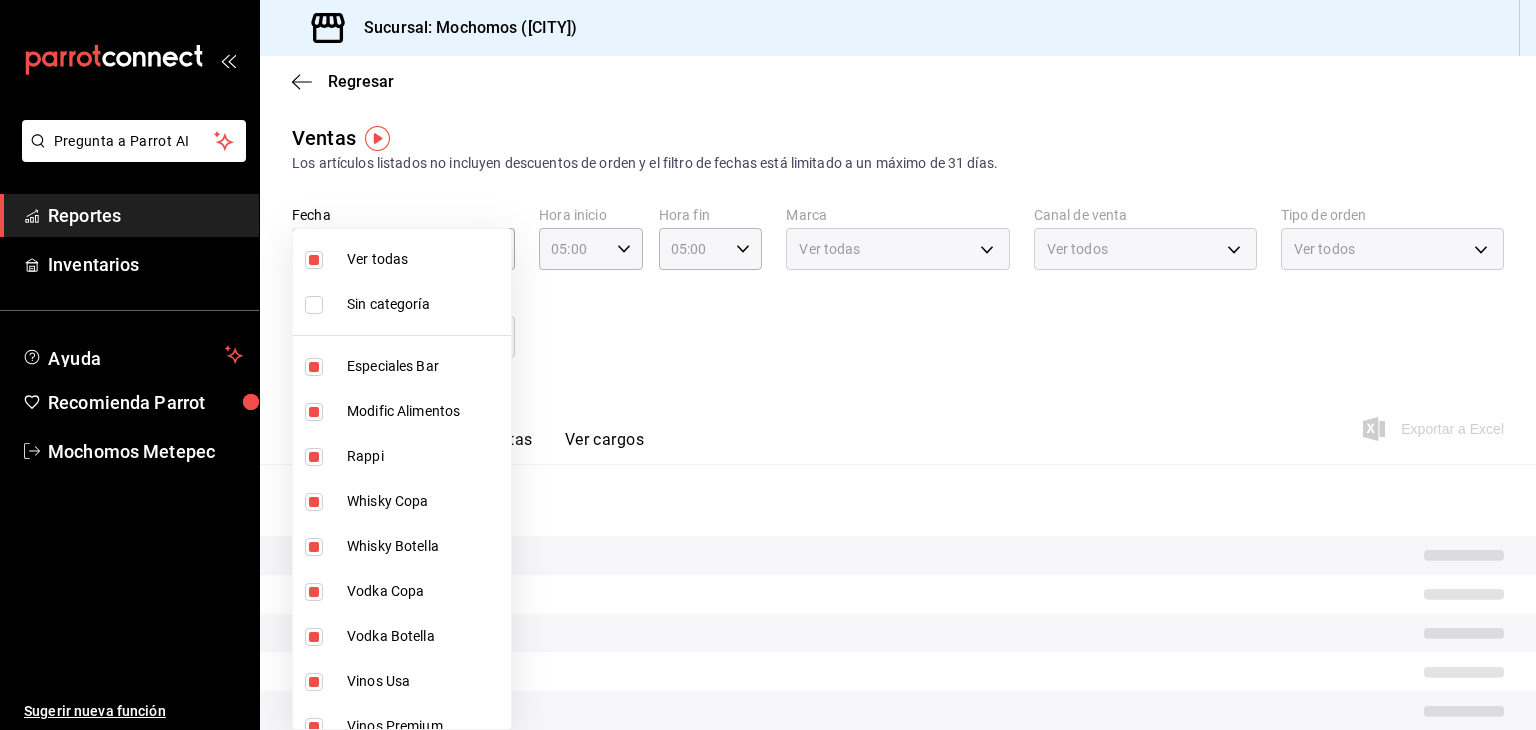 click at bounding box center (768, 365) 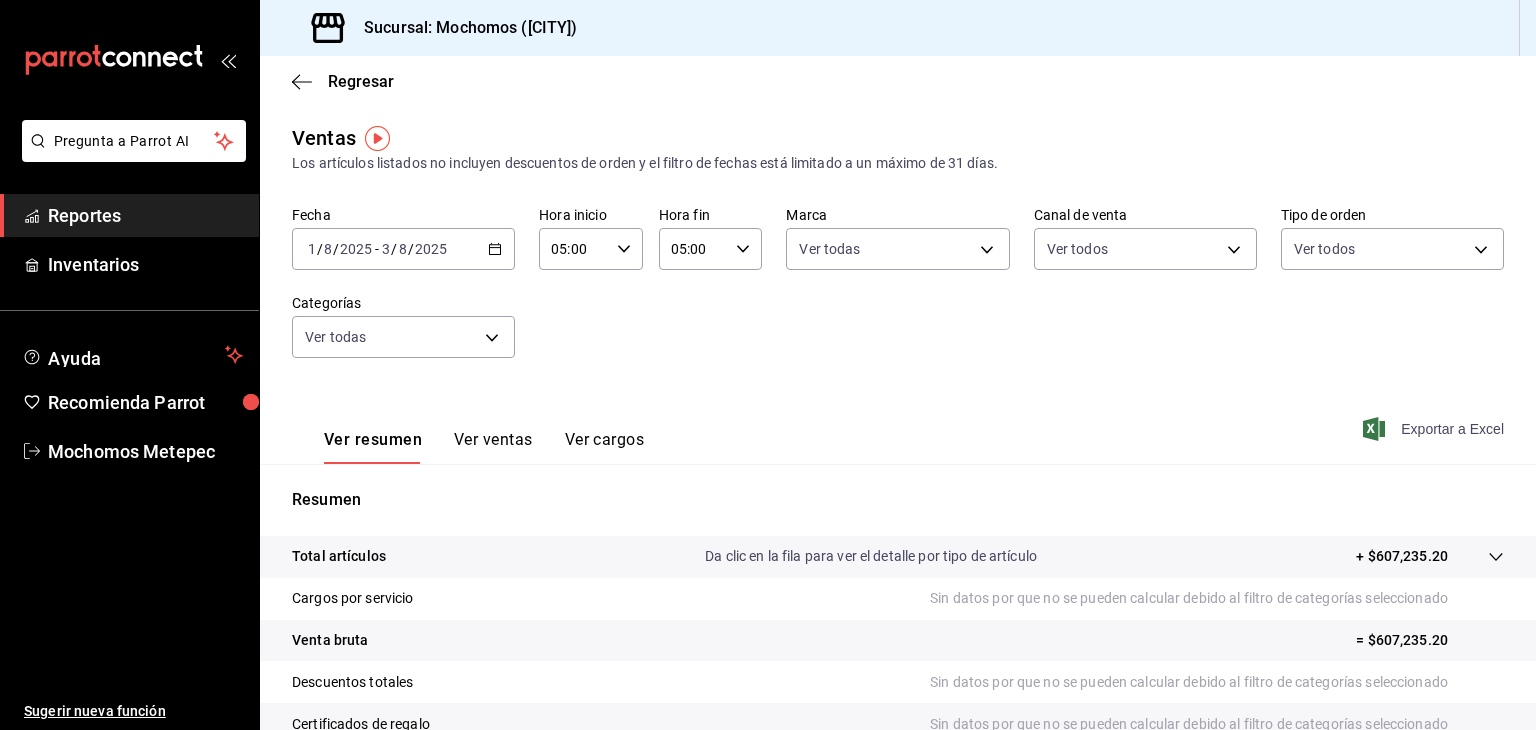 click on "Exportar a Excel" at bounding box center [1435, 429] 